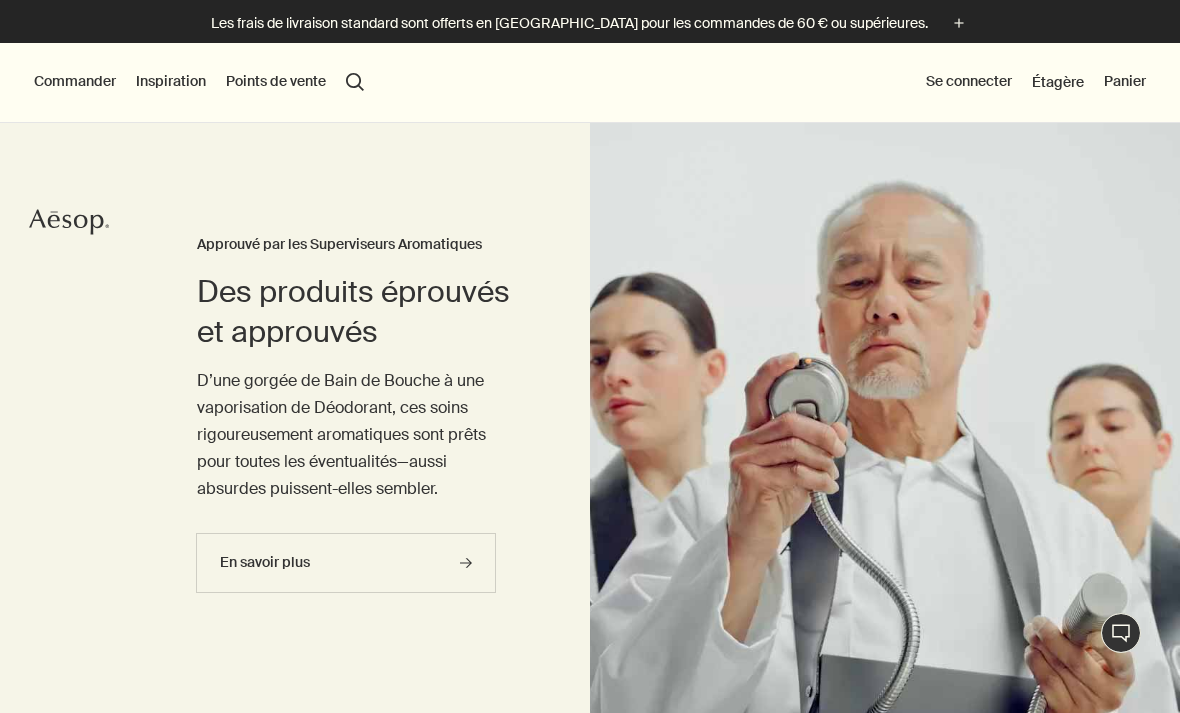 scroll, scrollTop: 0, scrollLeft: 0, axis: both 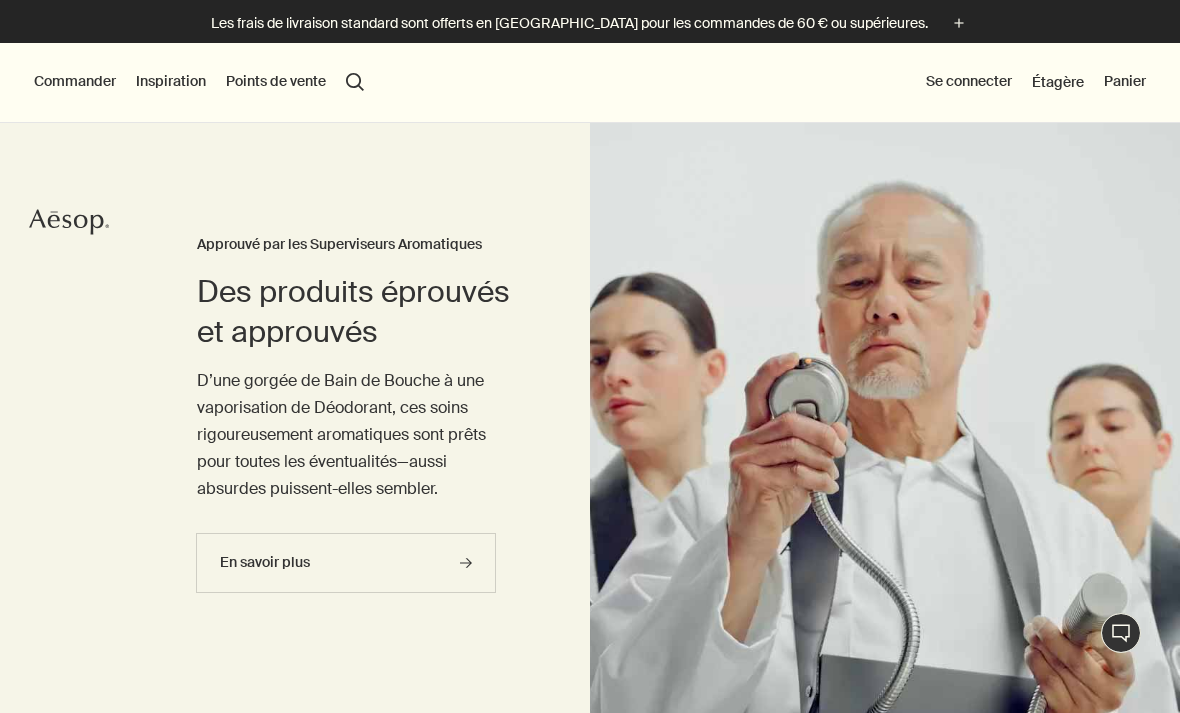 click on "Commander" at bounding box center (75, 82) 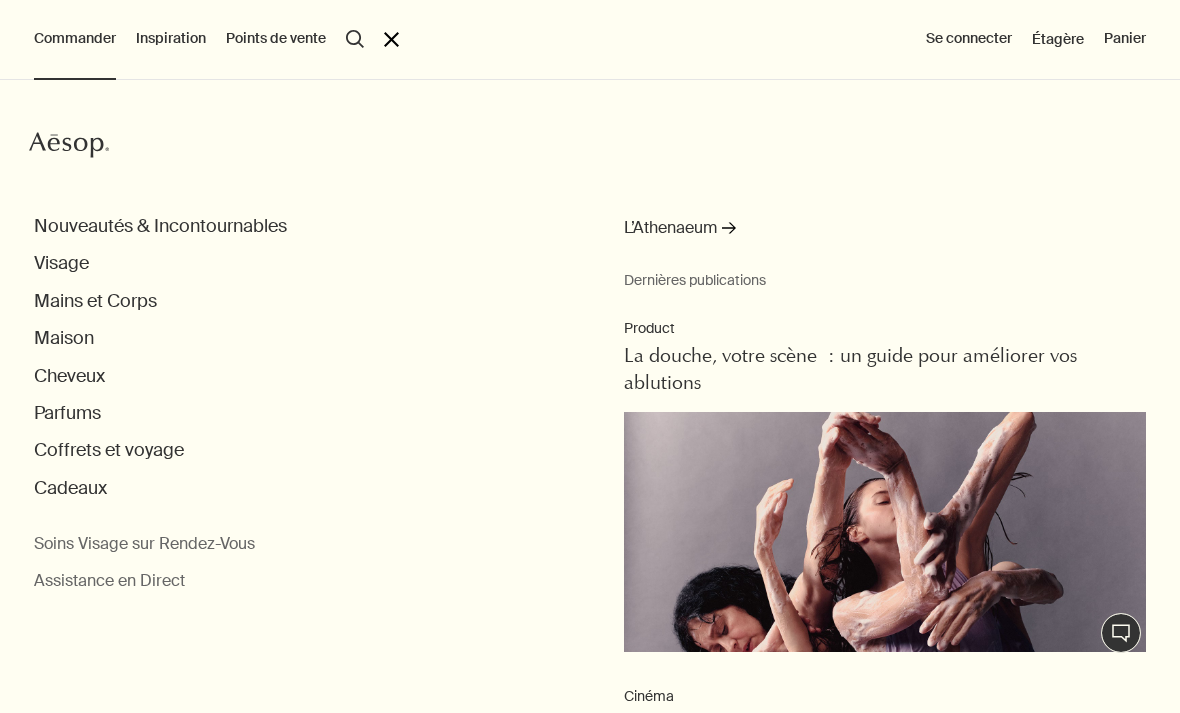 click on "Aesop Nouveautés & Incontournables Visage Mains et Corps Maison Cheveux Parfums Coffrets et voyage Cadeaux Soins Visage sur Rendez-Vous Assistance en Direct  L’Athenaeum rightArrow Dernières publications Product La douche, votre scène : un guide pour améliorer vos ablutions Cinéma Une filmographie par Aesop : Des films qui éveillent l’imagination  Cinéma 'The Soap Service' :  des cadeaux plein les yeux, inspirés par le cinéma  Playlist Le son d’Aesop  Leçons du laboratoire Ouranon Eau de parfum : le bouquet final de la collection Altertopies" at bounding box center (590, 396) 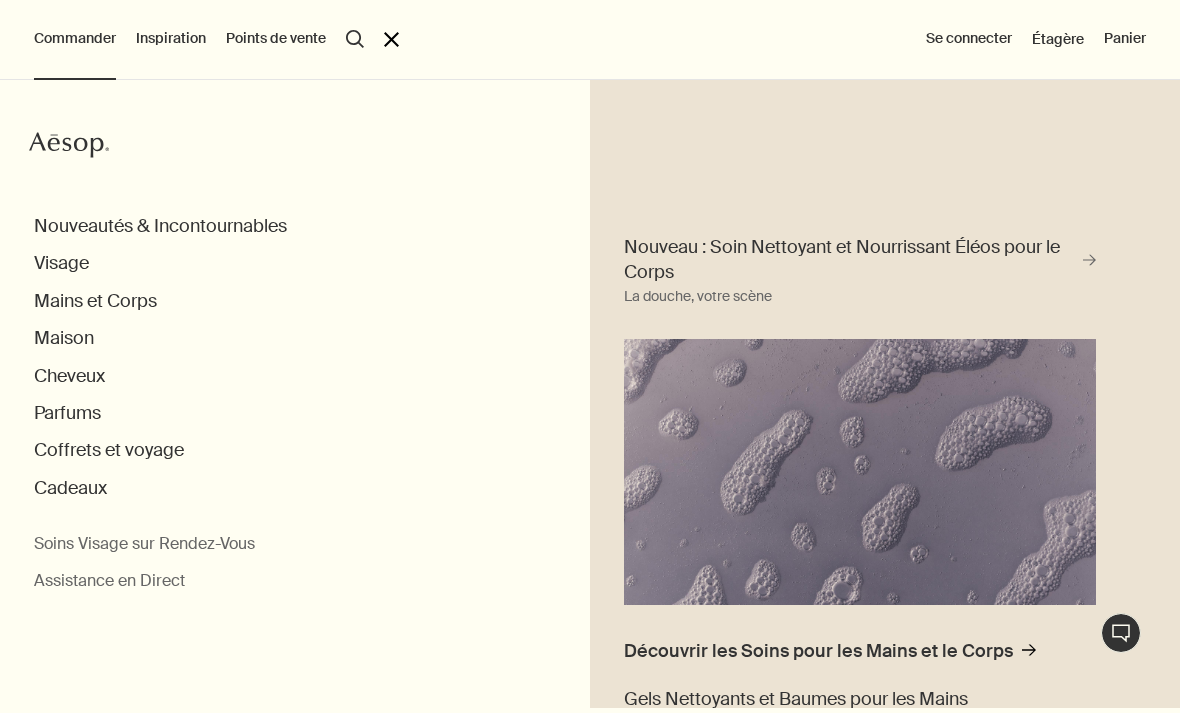 scroll, scrollTop: 0, scrollLeft: 0, axis: both 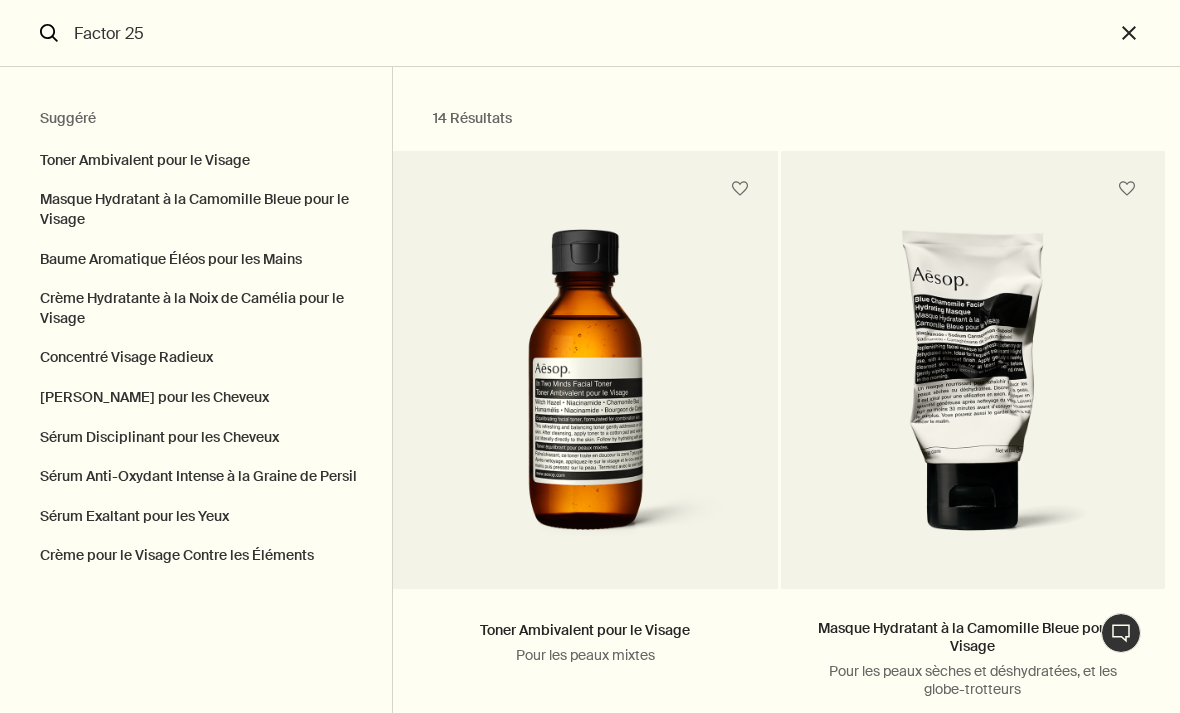 click on "Factor 25" at bounding box center [590, 33] 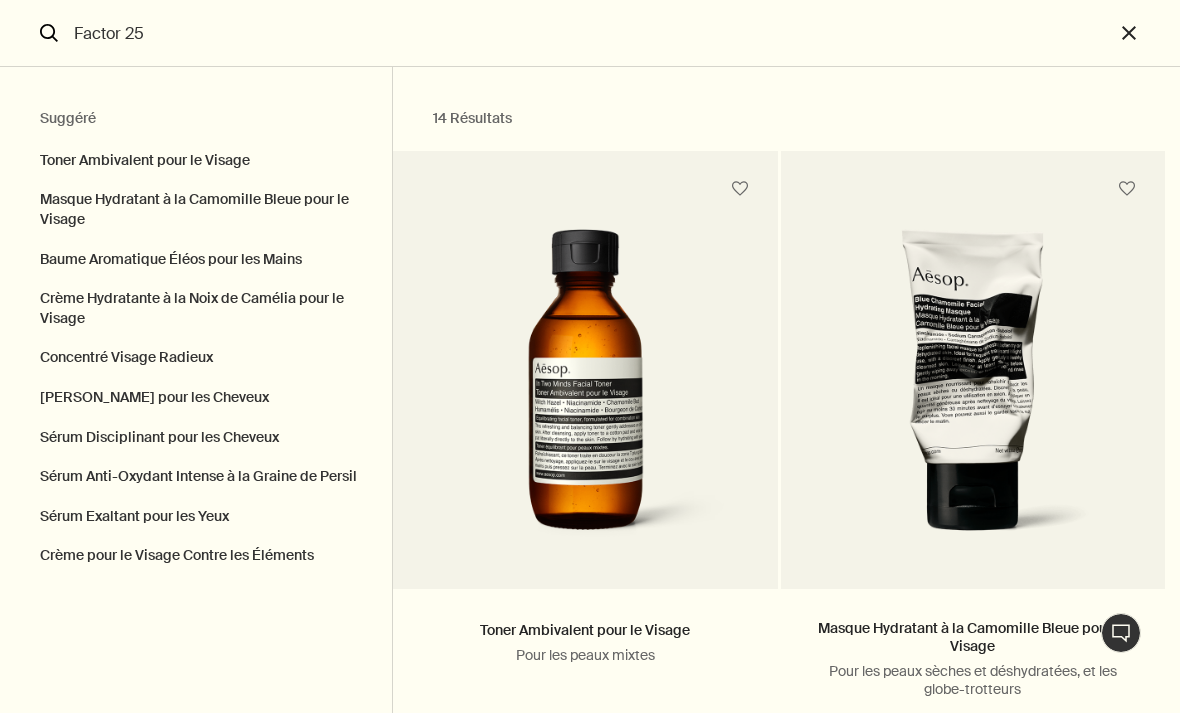 click on "Factor 25" at bounding box center [590, 33] 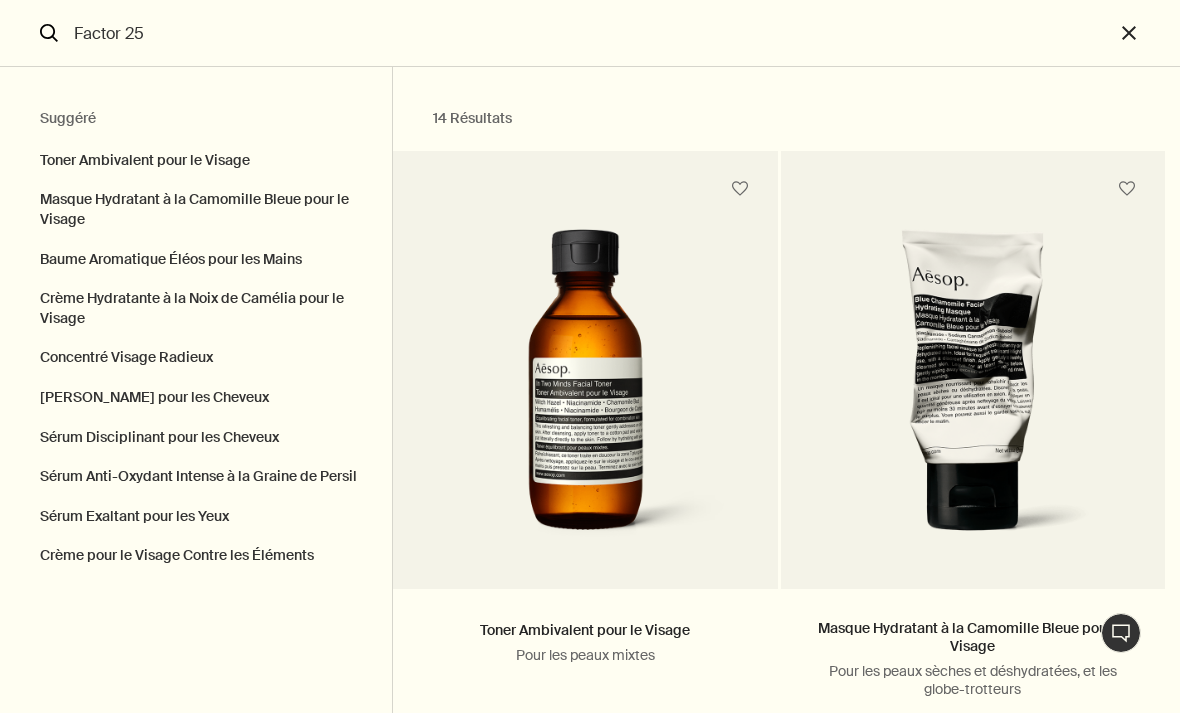 scroll, scrollTop: 0, scrollLeft: 0, axis: both 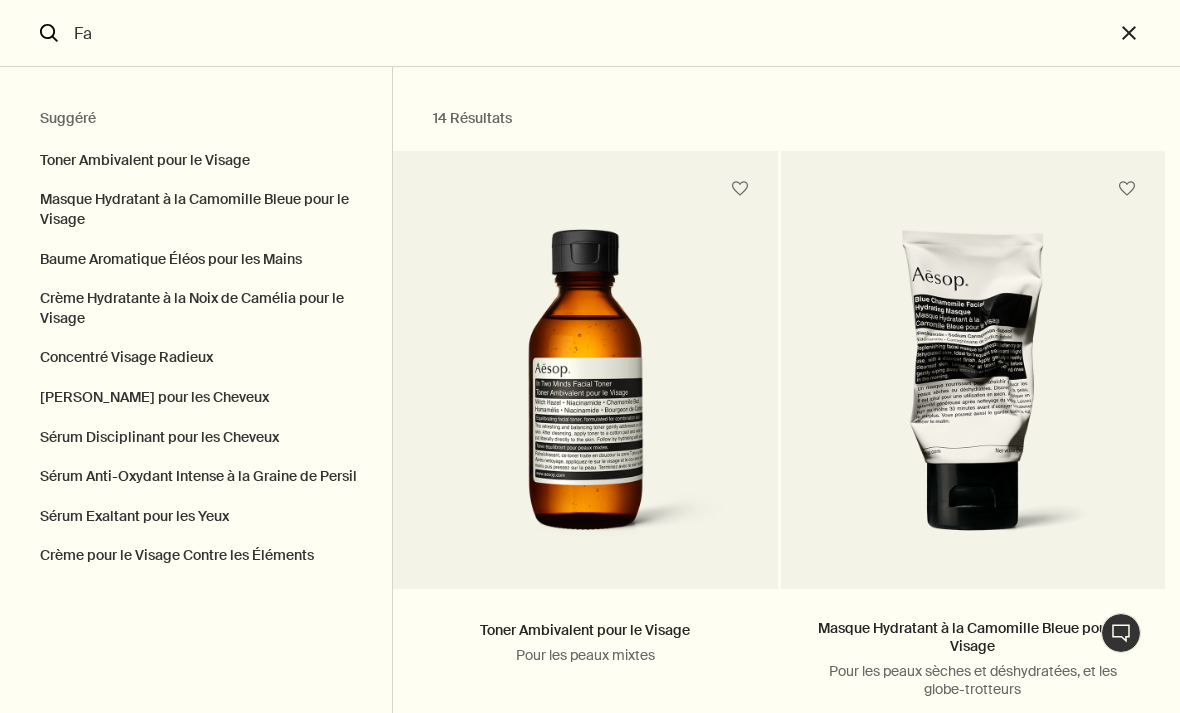 type on "F" 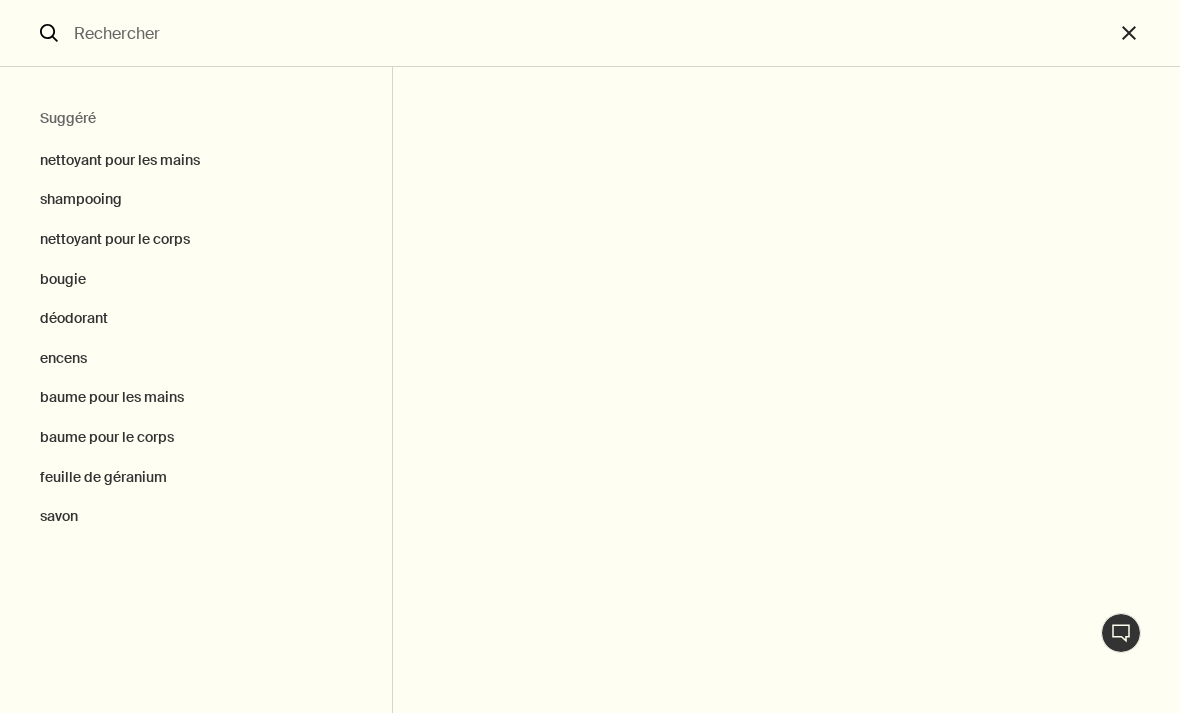 click at bounding box center [590, 33] 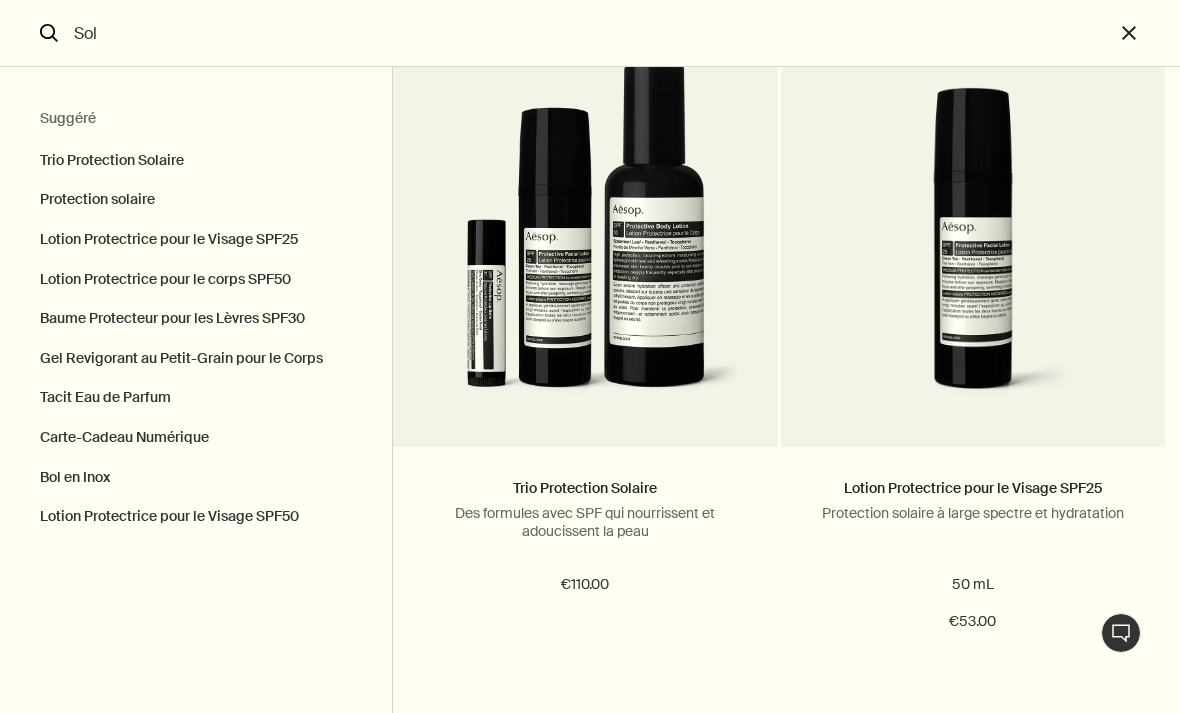 scroll, scrollTop: 138, scrollLeft: 0, axis: vertical 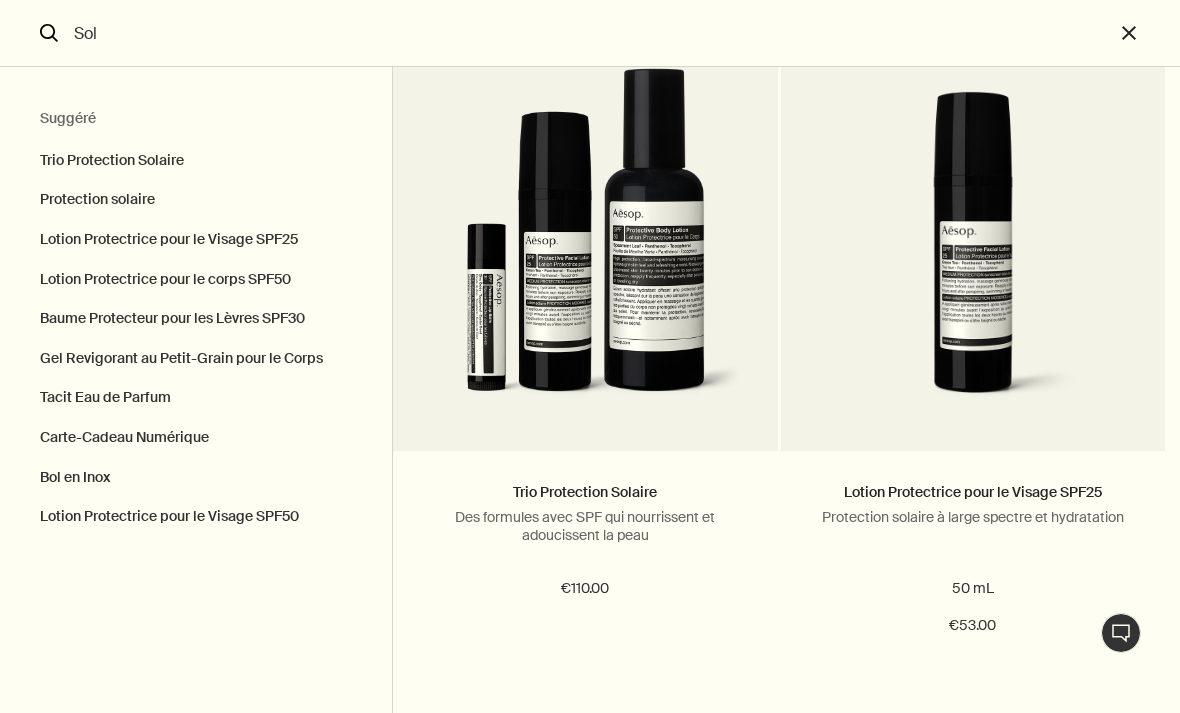 type on "Sol" 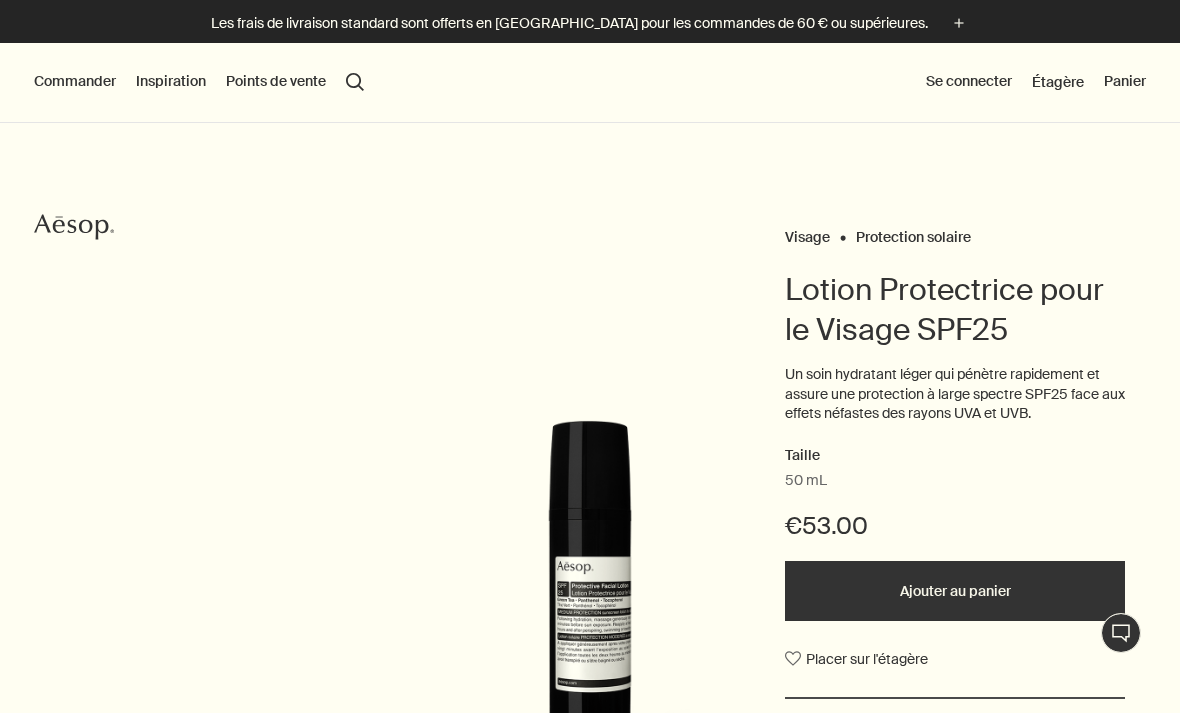 scroll, scrollTop: 0, scrollLeft: 0, axis: both 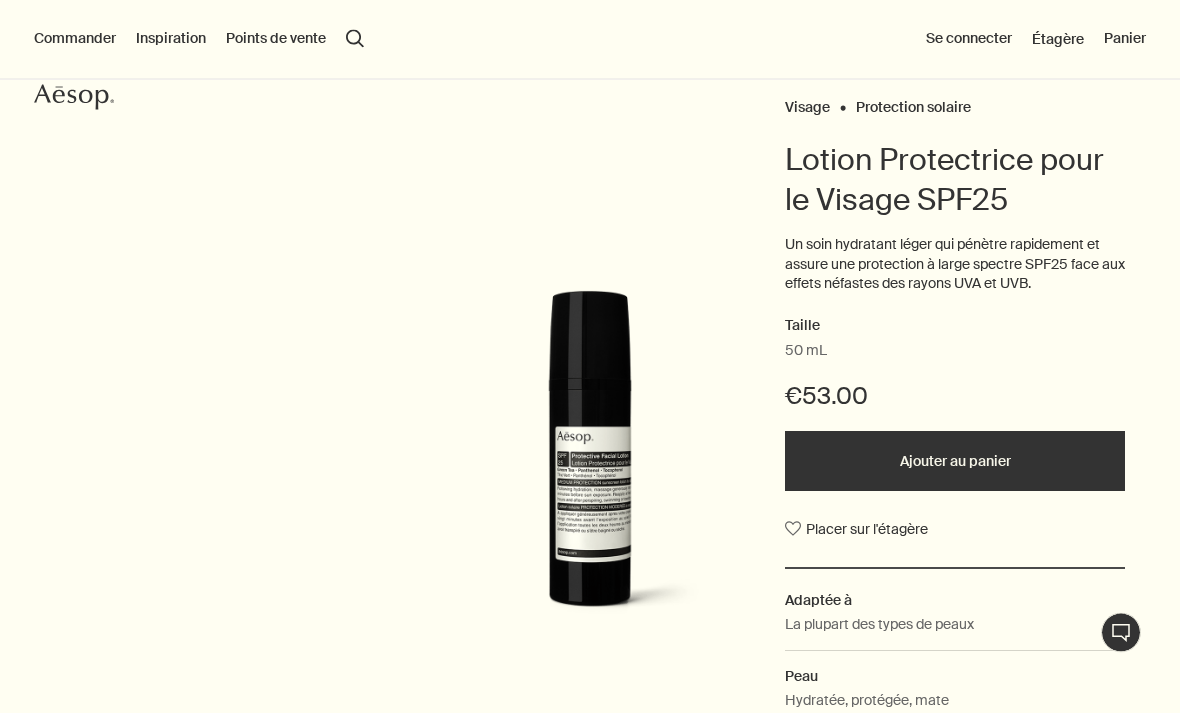 click on "Ajouter au panier" at bounding box center (955, 462) 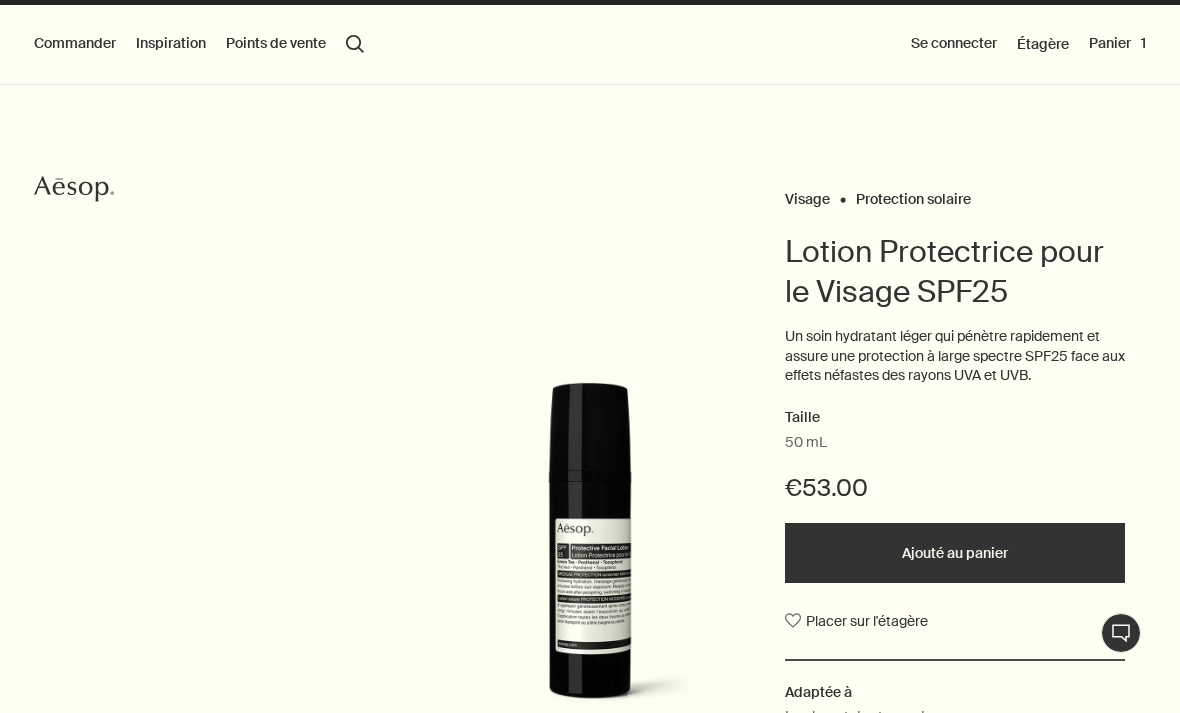 scroll, scrollTop: 226, scrollLeft: 0, axis: vertical 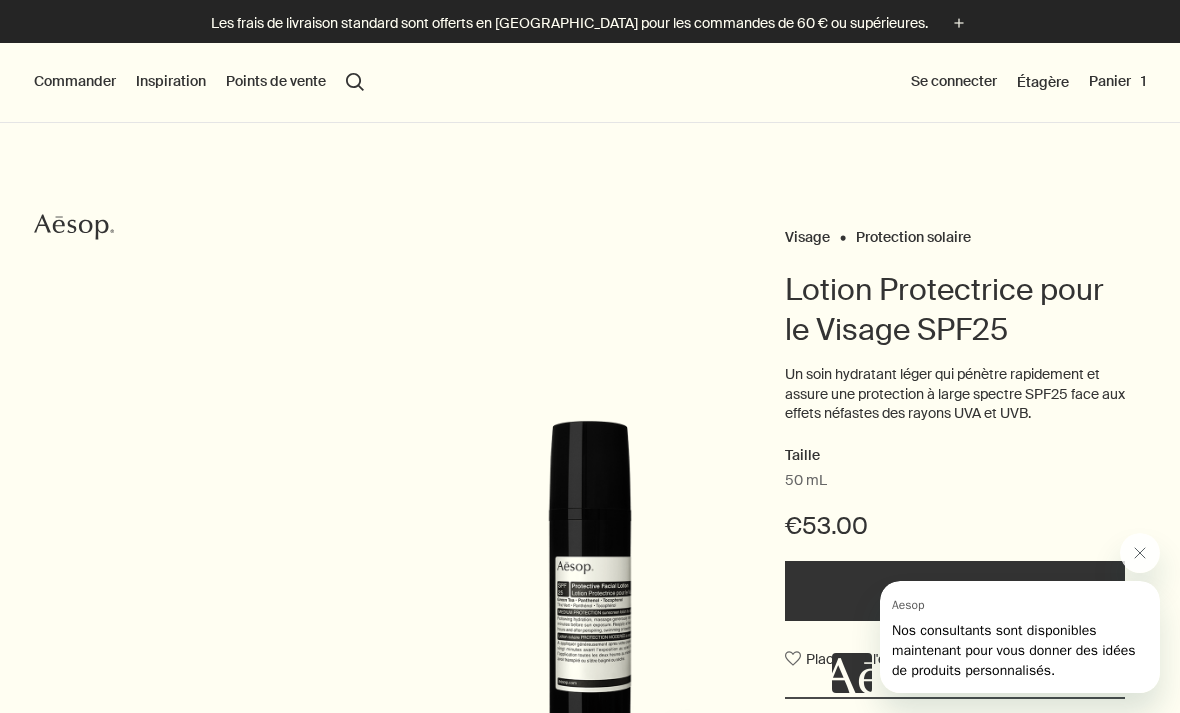 click on "Panier 1" at bounding box center (1117, 82) 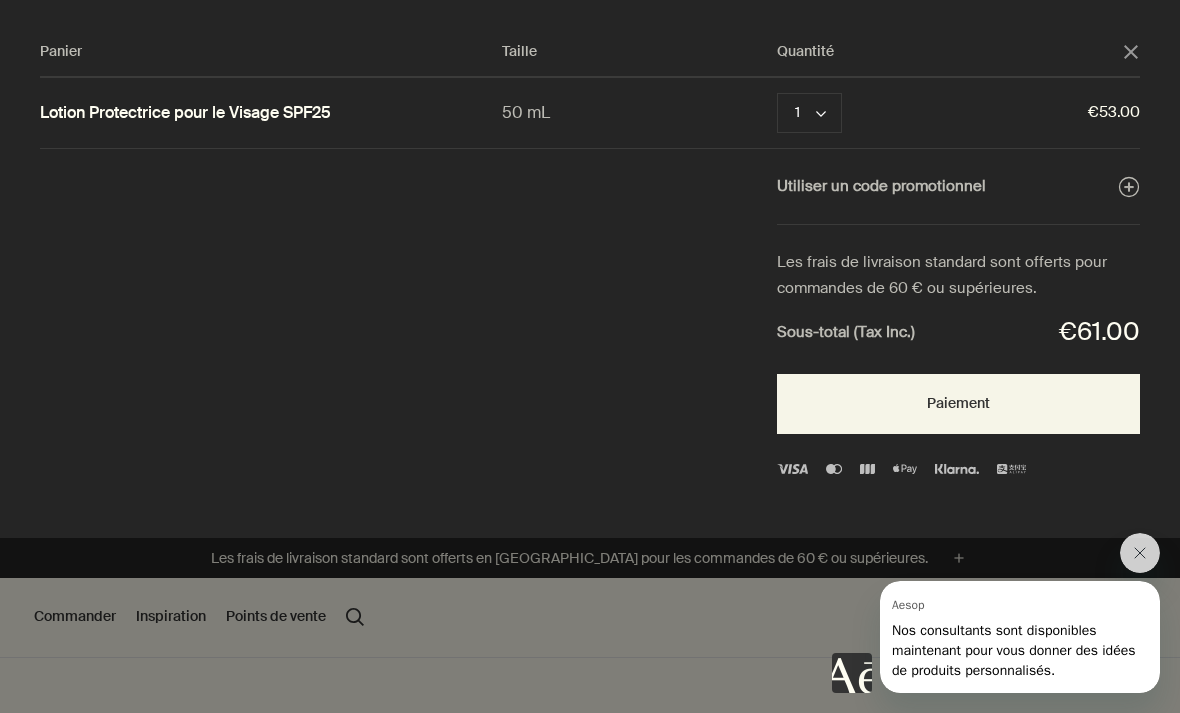 click at bounding box center [1140, 553] 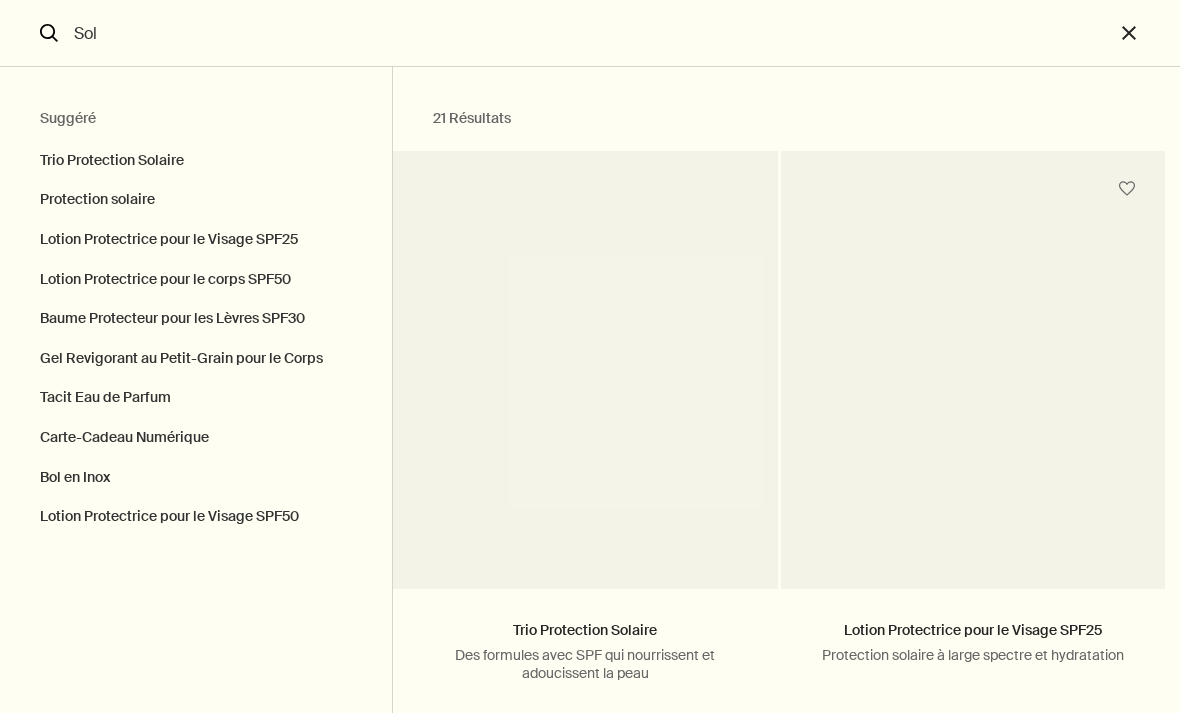 scroll, scrollTop: 0, scrollLeft: 0, axis: both 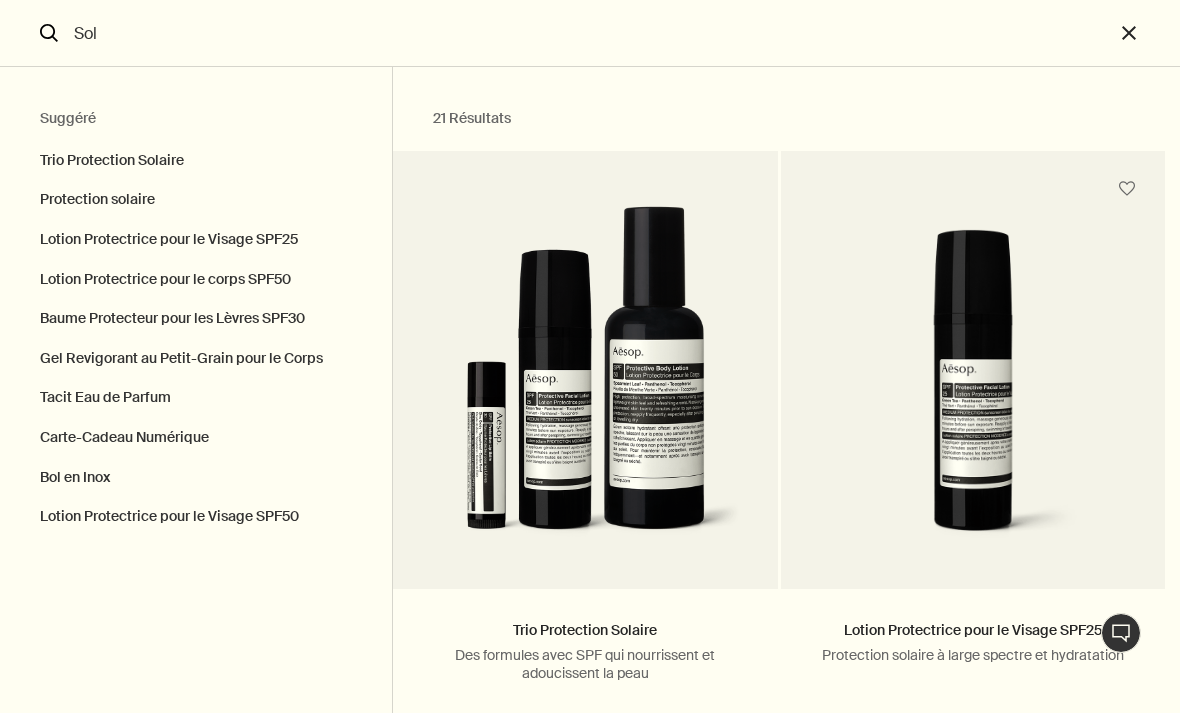 click on "Sol" at bounding box center [590, 33] 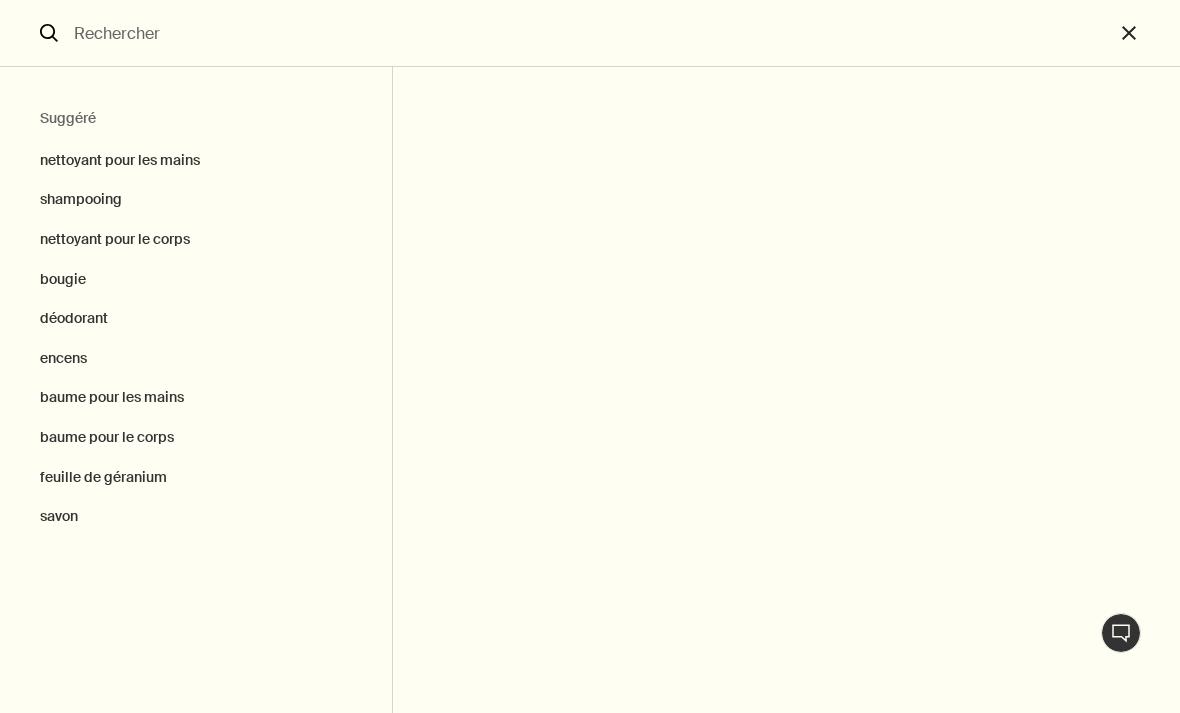 click at bounding box center (590, 33) 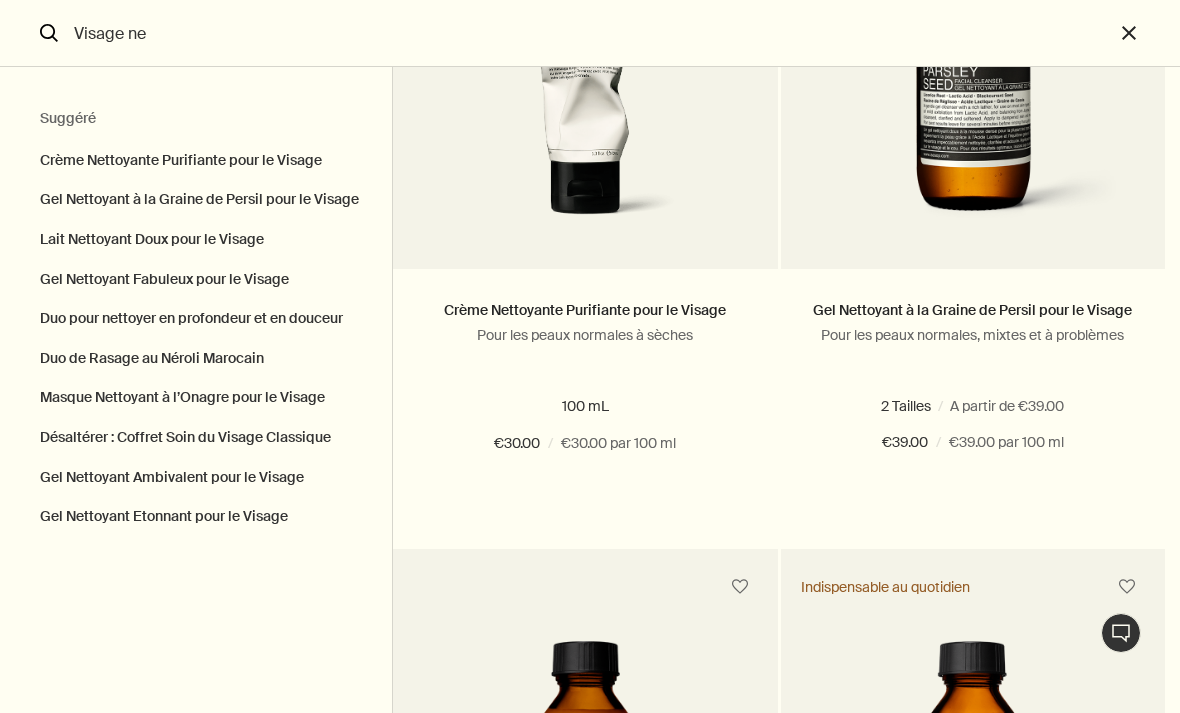 scroll, scrollTop: 321, scrollLeft: 0, axis: vertical 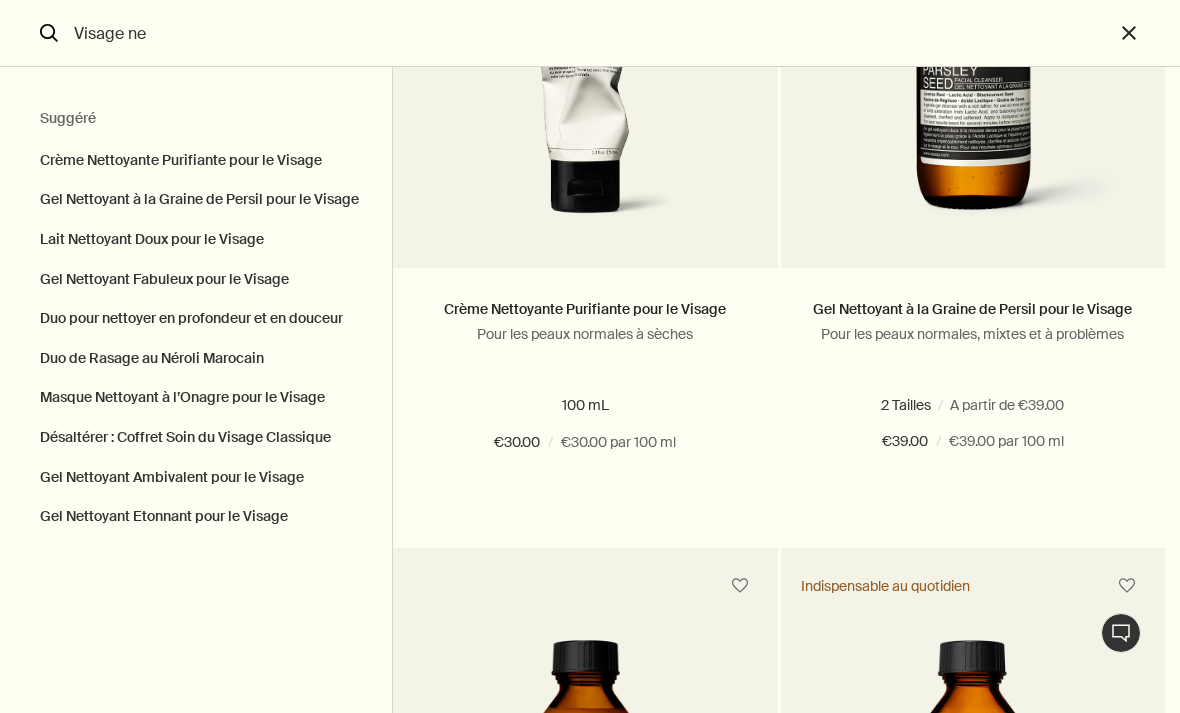 click on "Ajouter Ajouter au panier" at bounding box center (973, 515) 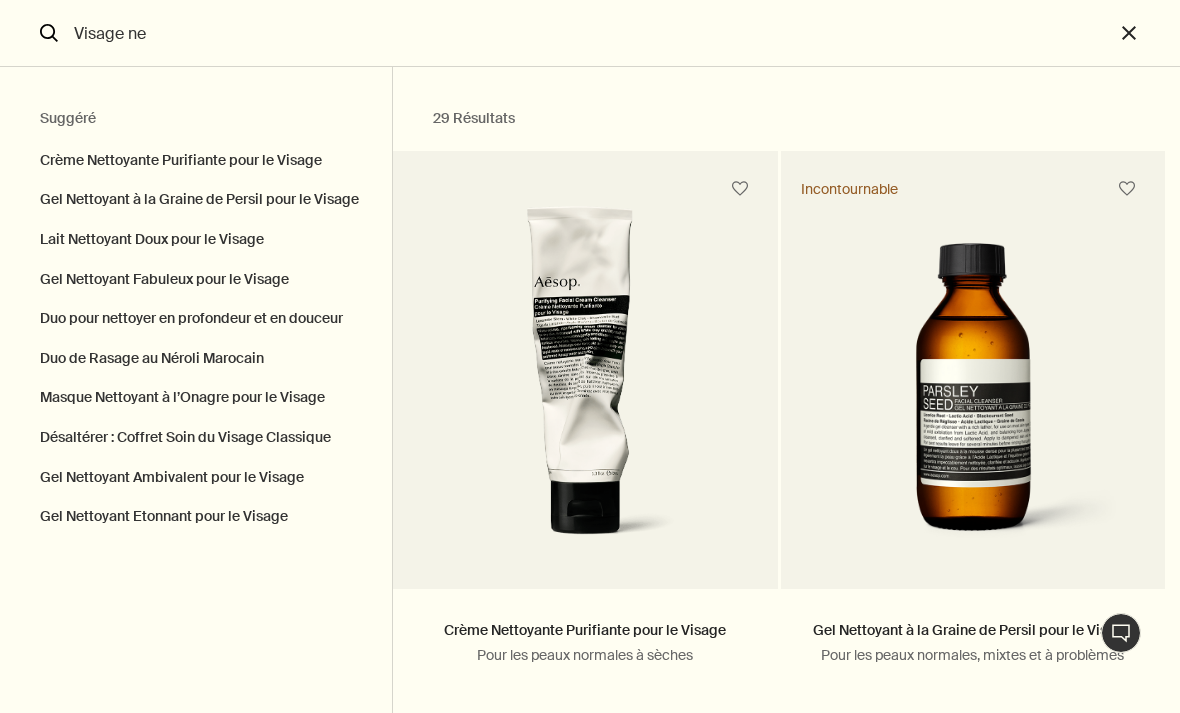 scroll, scrollTop: 0, scrollLeft: 0, axis: both 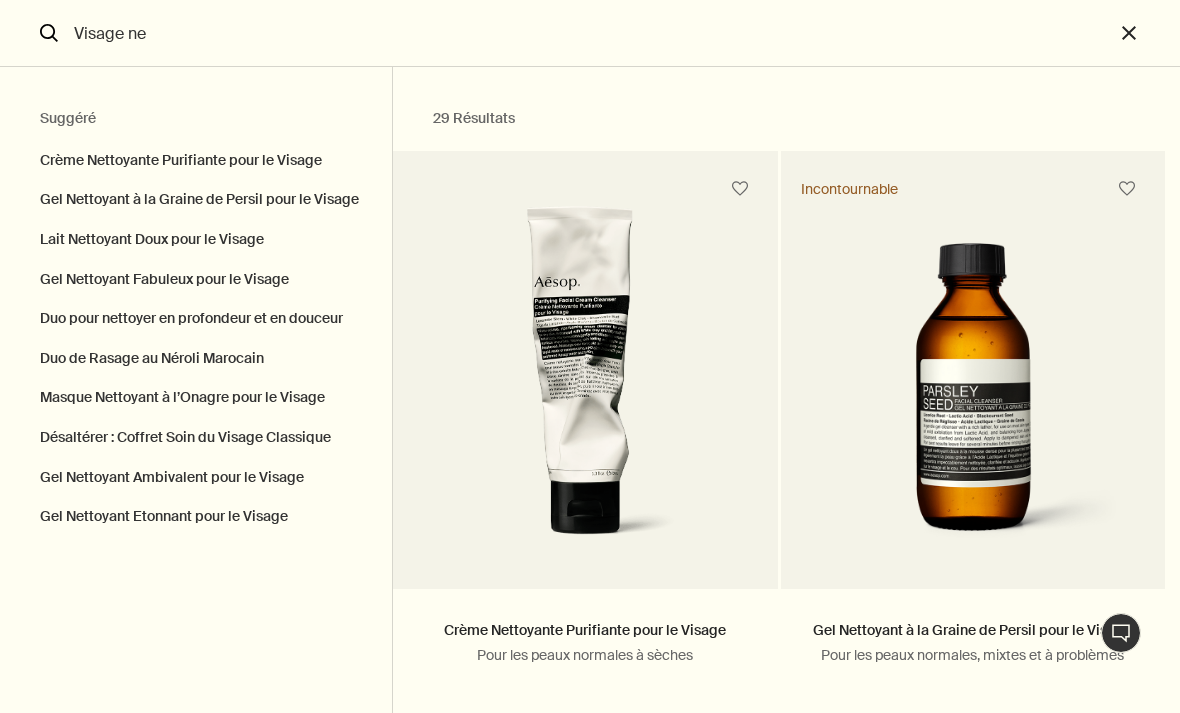 click on "Visage ne" at bounding box center [590, 33] 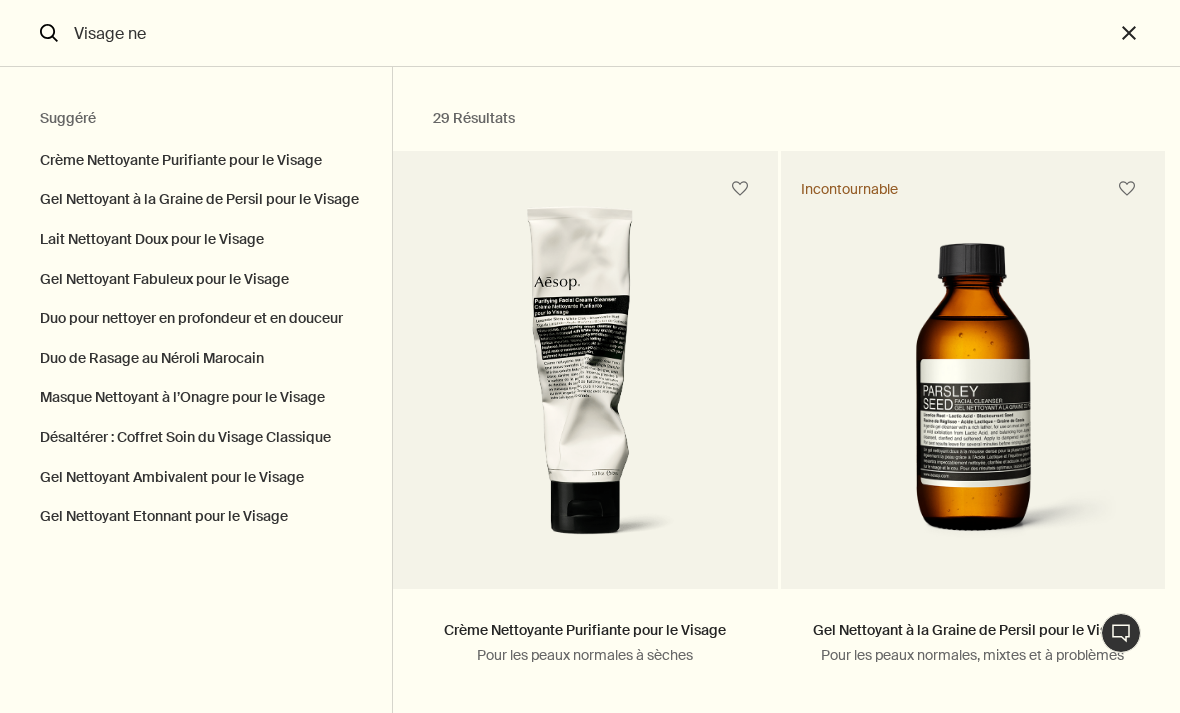 click on "Visage ne" at bounding box center [590, 33] 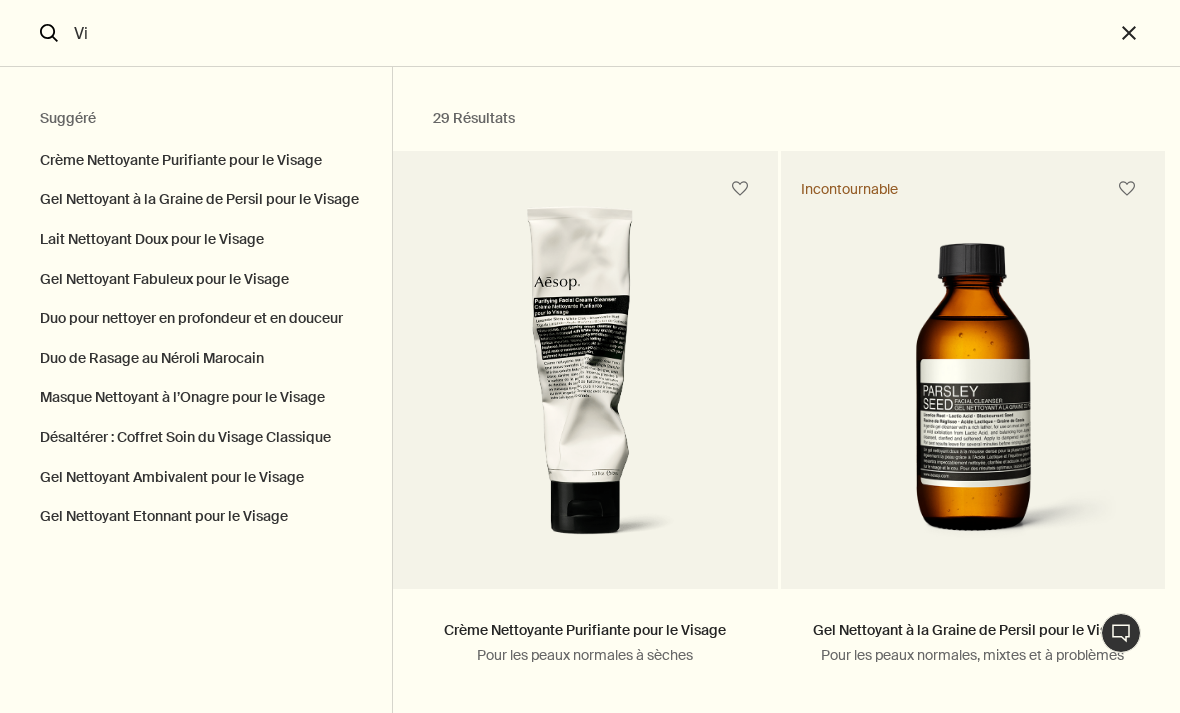 type on "V" 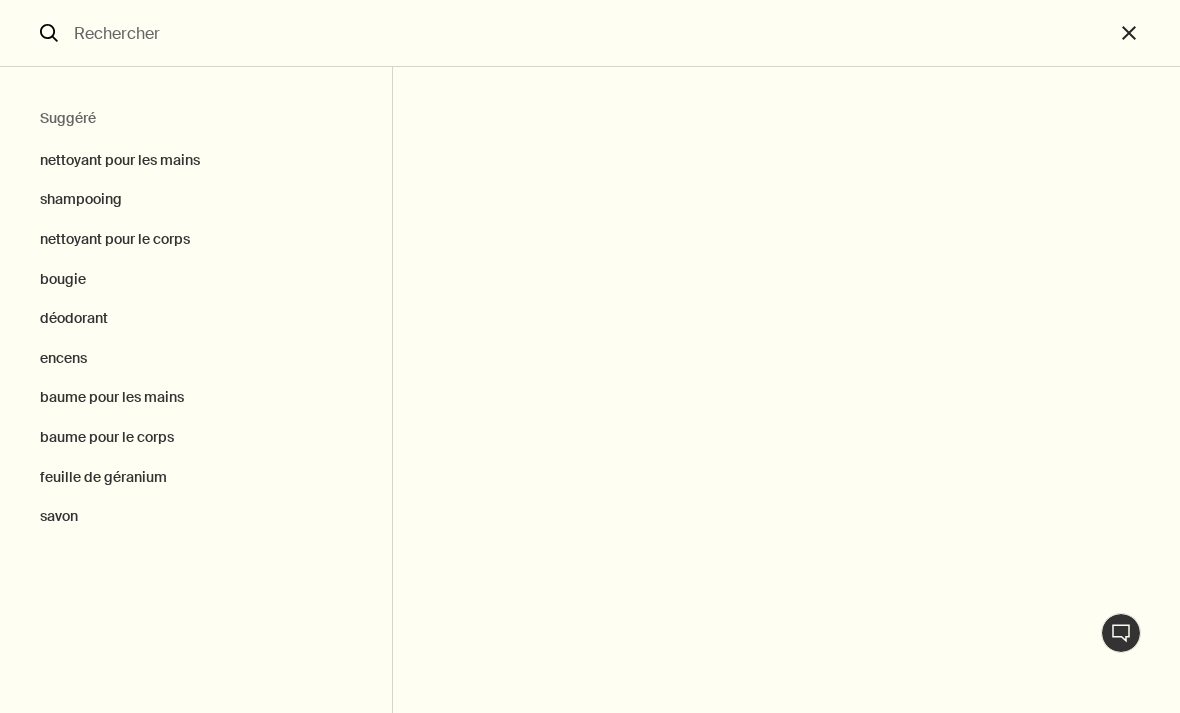 click at bounding box center [590, 33] 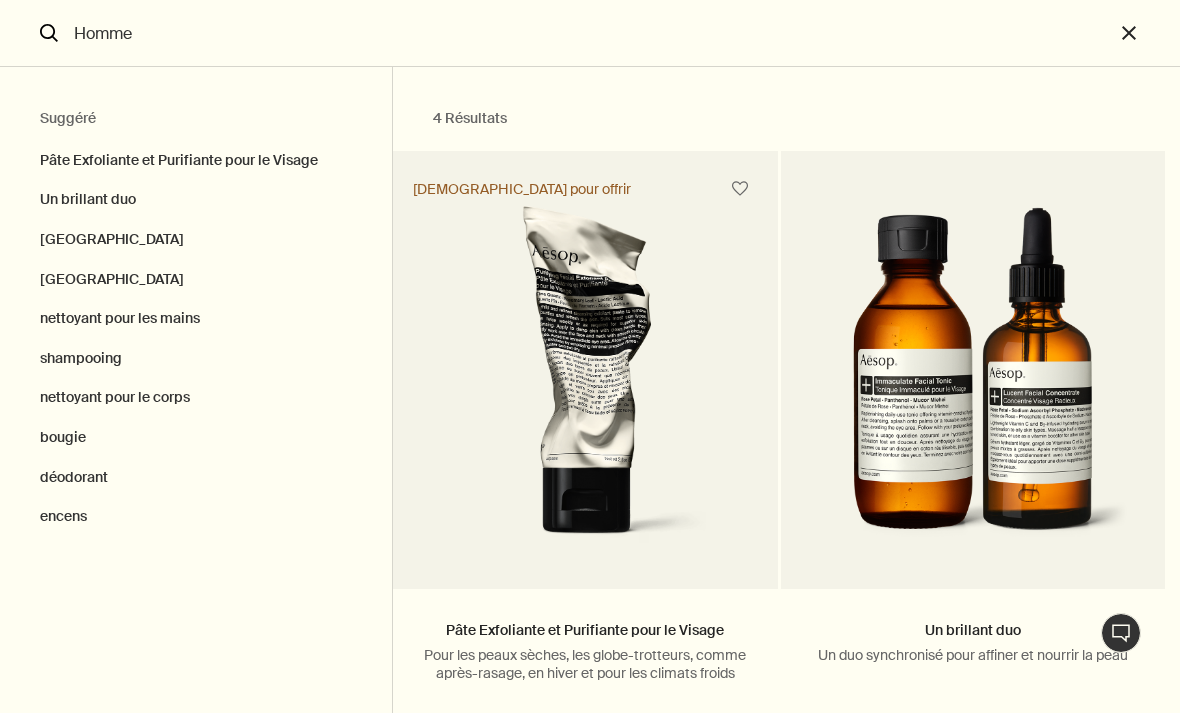 click on "Homme" at bounding box center [590, 33] 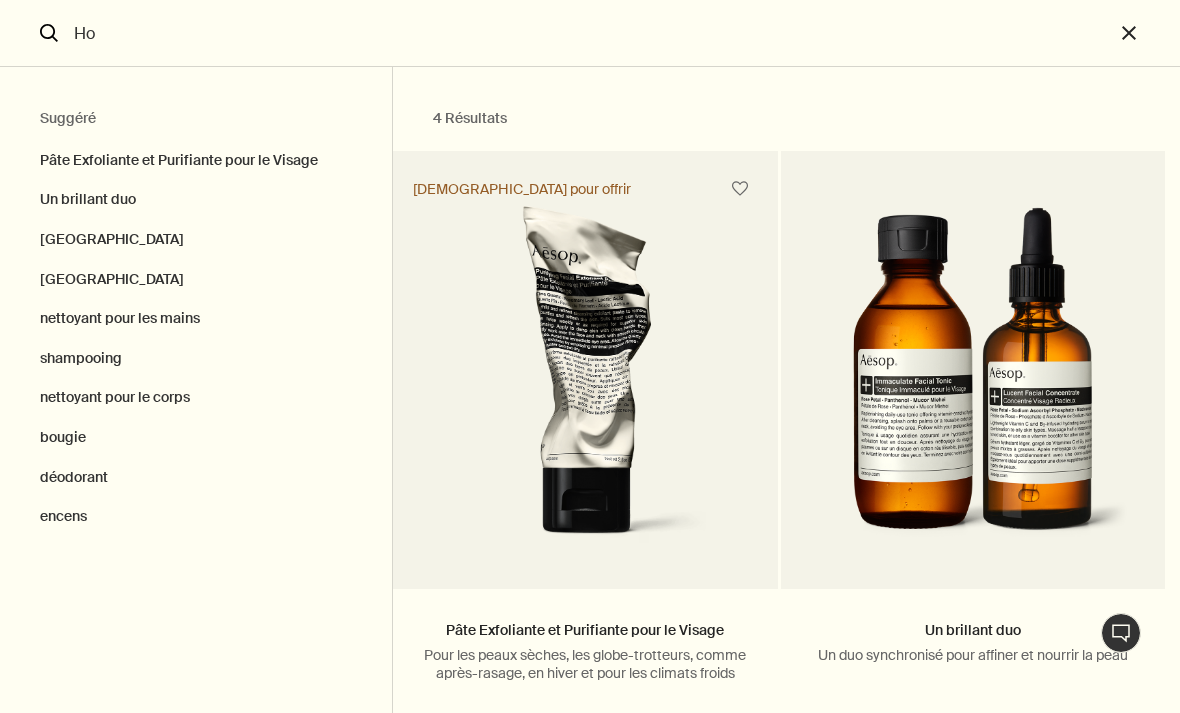 type on "H" 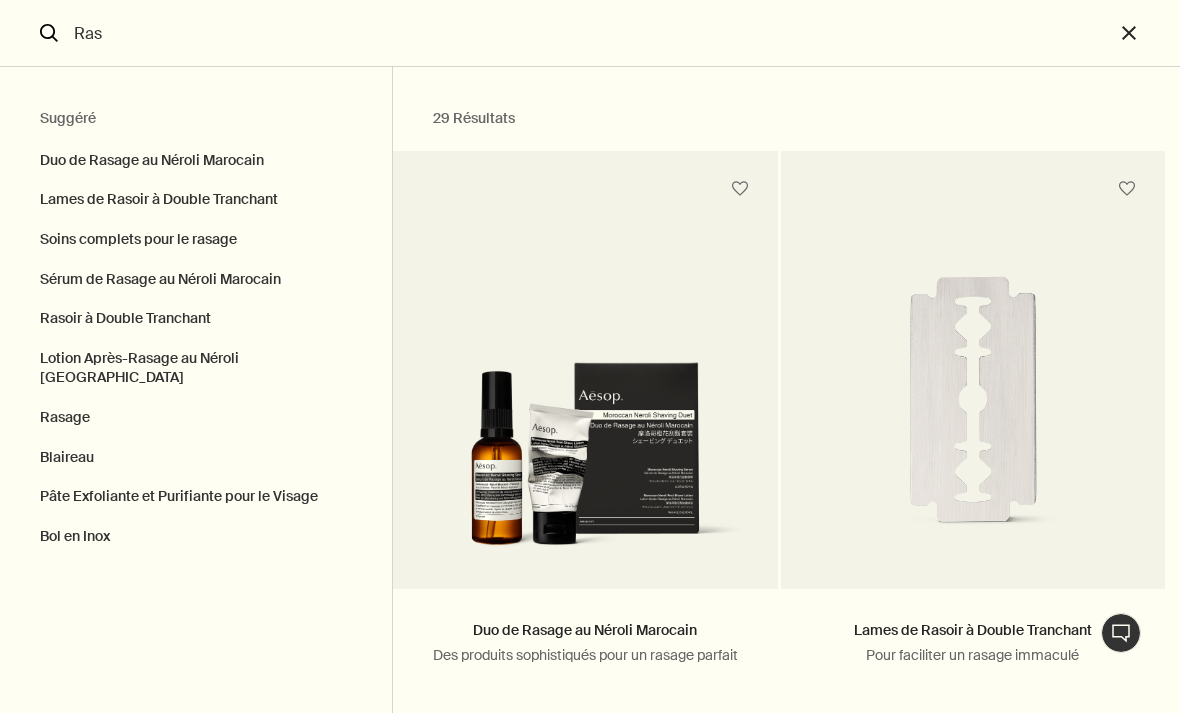 click on "Duo de Rasage au Néroli Marocain" at bounding box center [196, 156] 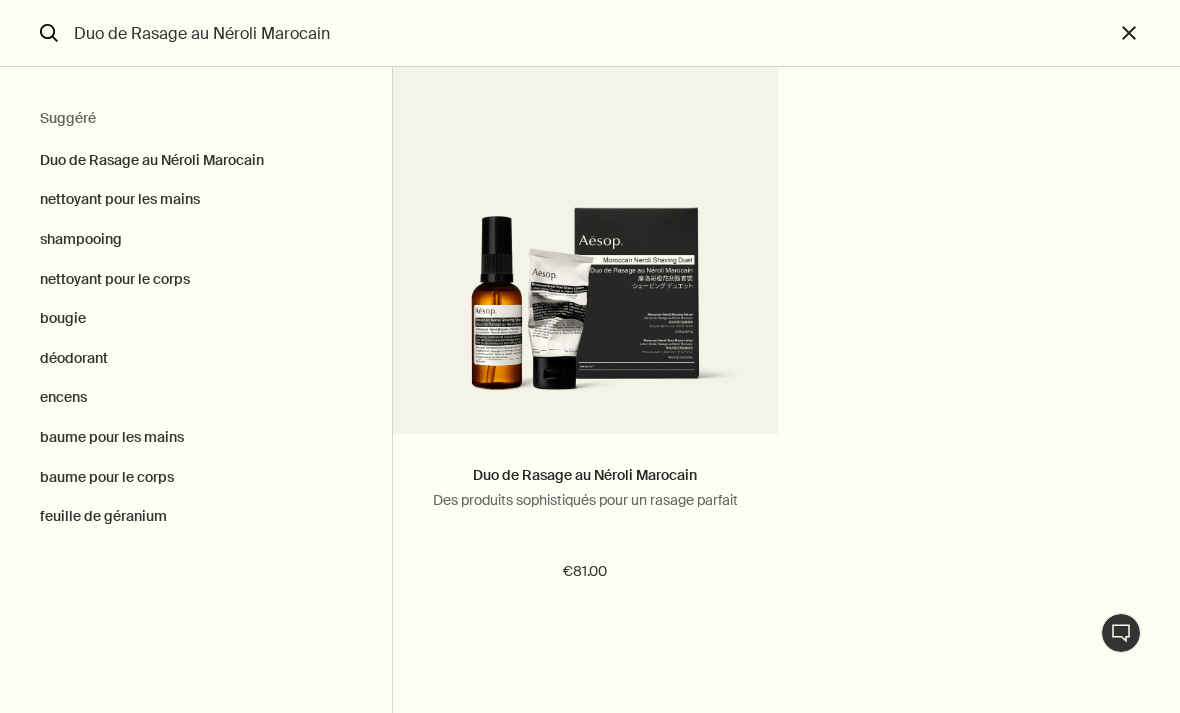 scroll, scrollTop: 161, scrollLeft: 0, axis: vertical 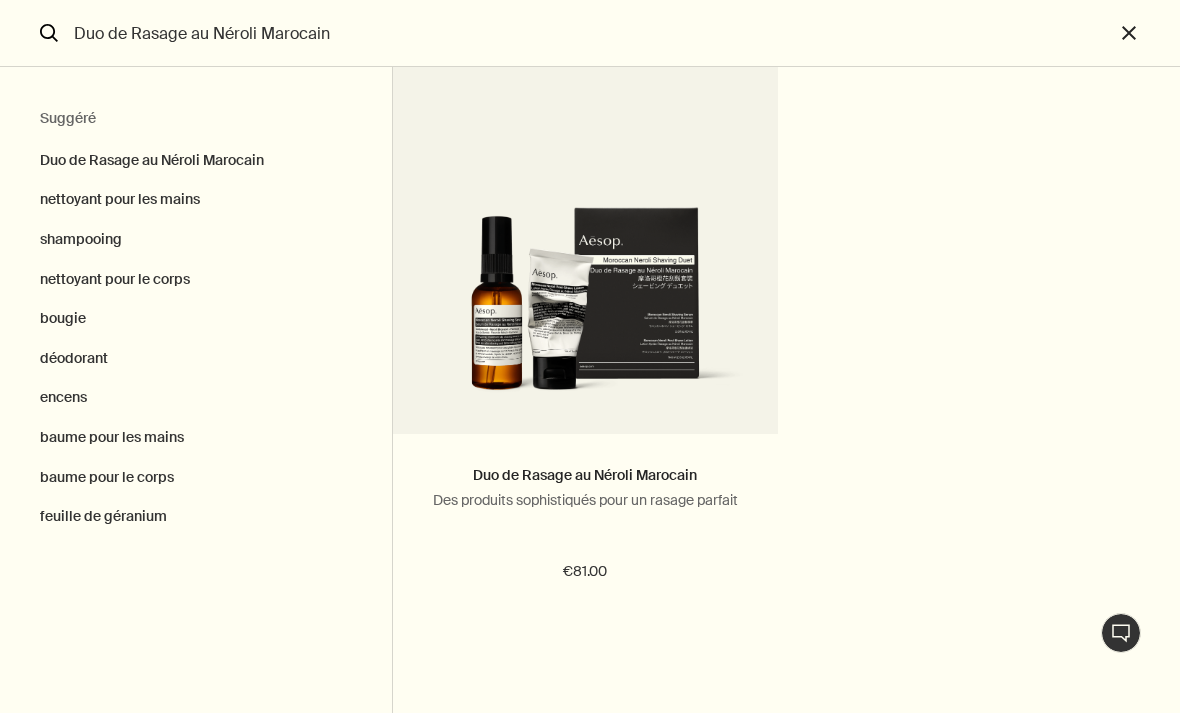 click on "Ajouter Ajouter au panier" at bounding box center [585, 643] 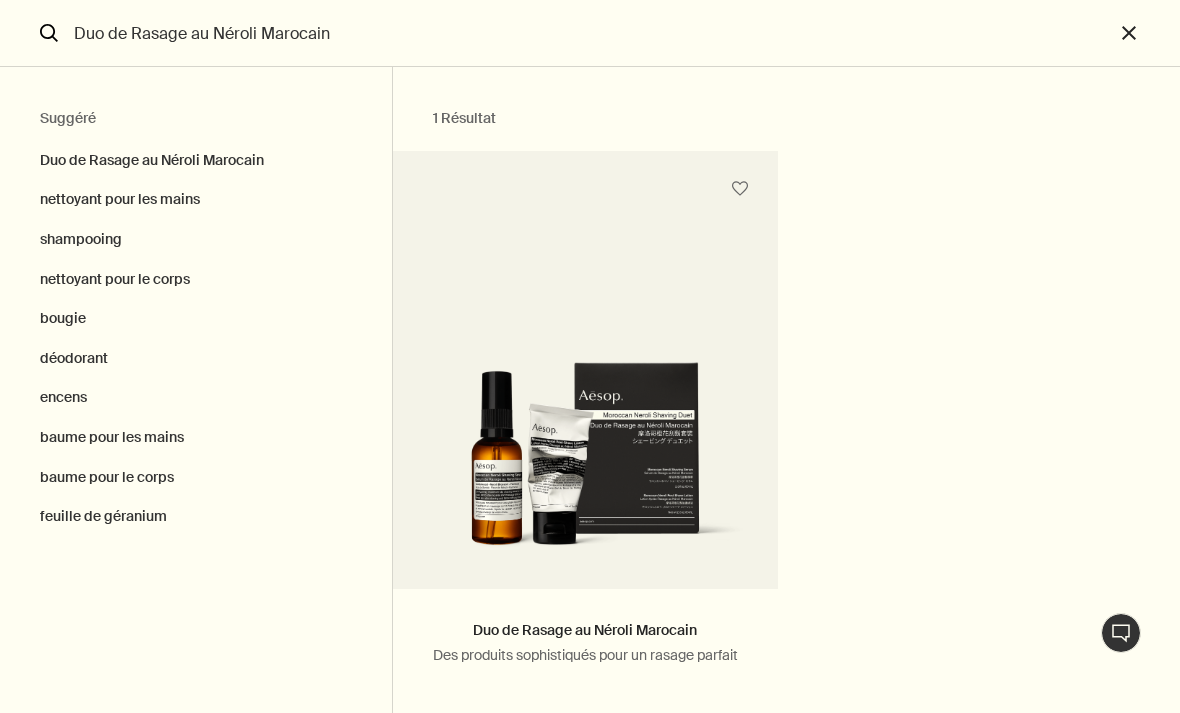 scroll, scrollTop: 0, scrollLeft: 0, axis: both 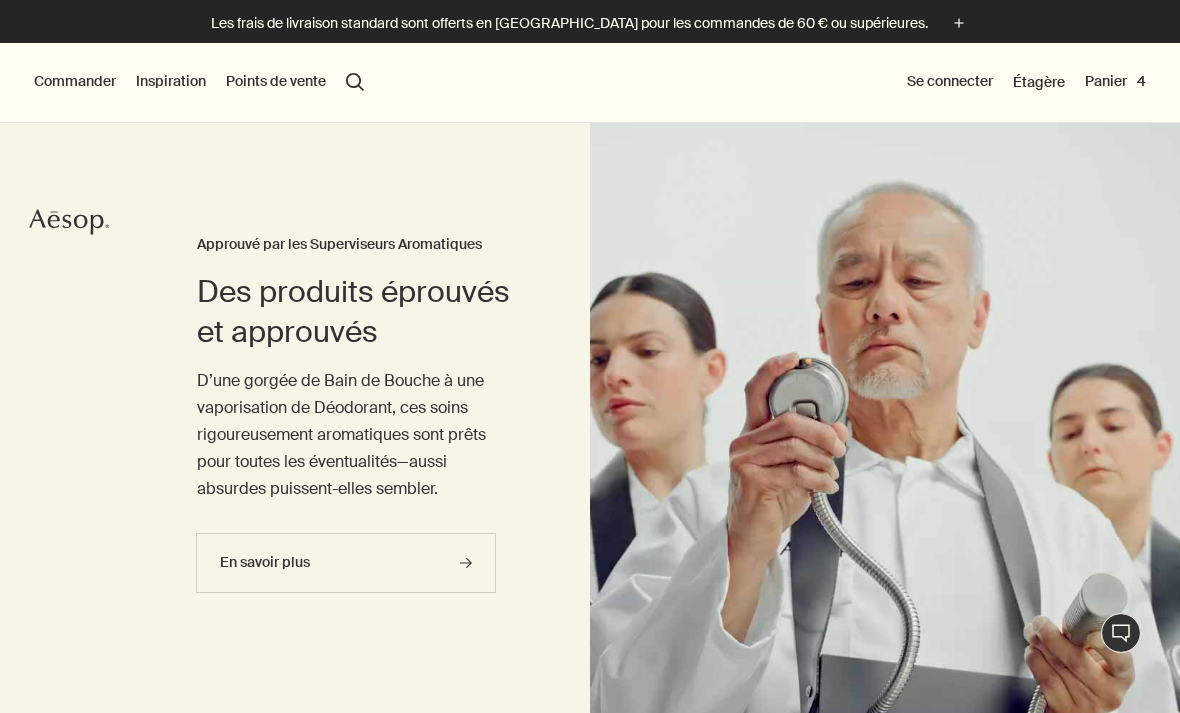 click on "Panier 4" at bounding box center [1115, 82] 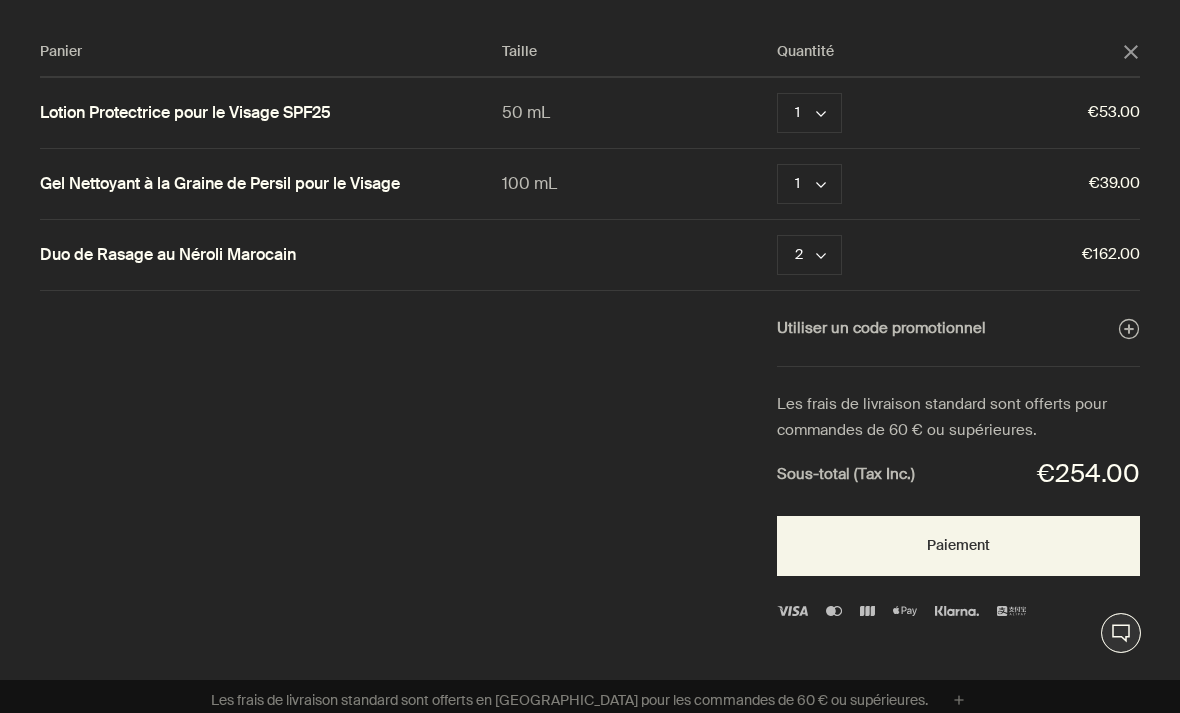 click on "chevron" 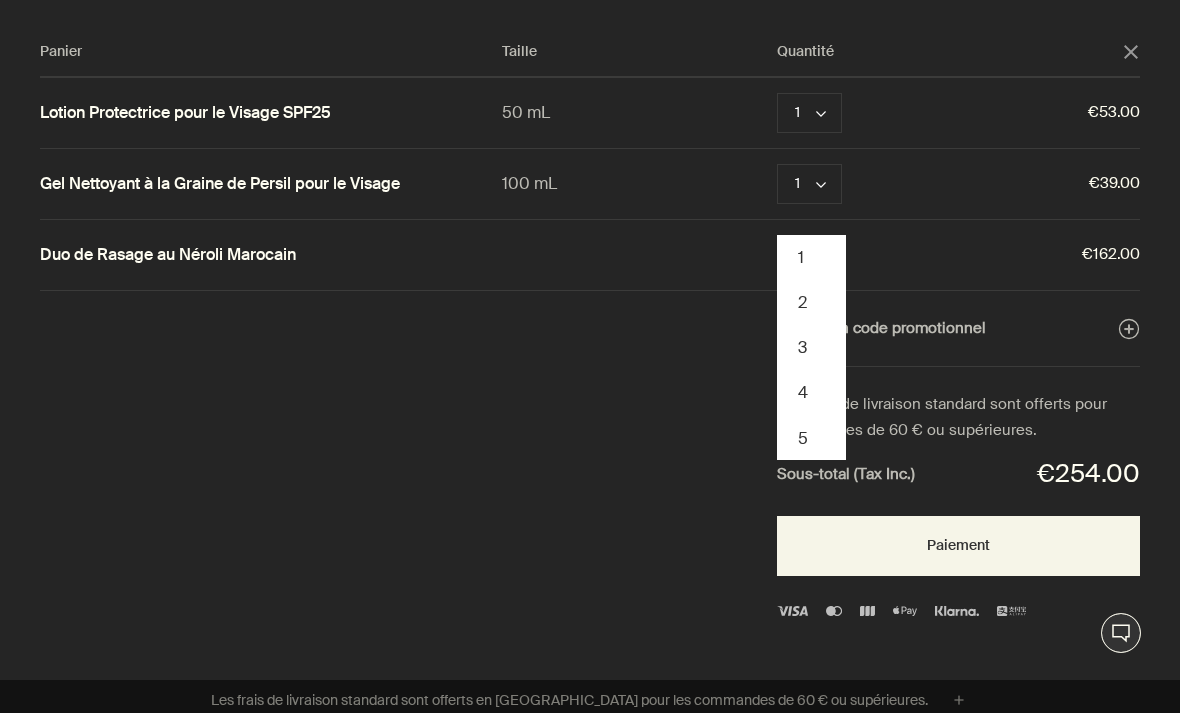 click on "1" at bounding box center [811, 257] 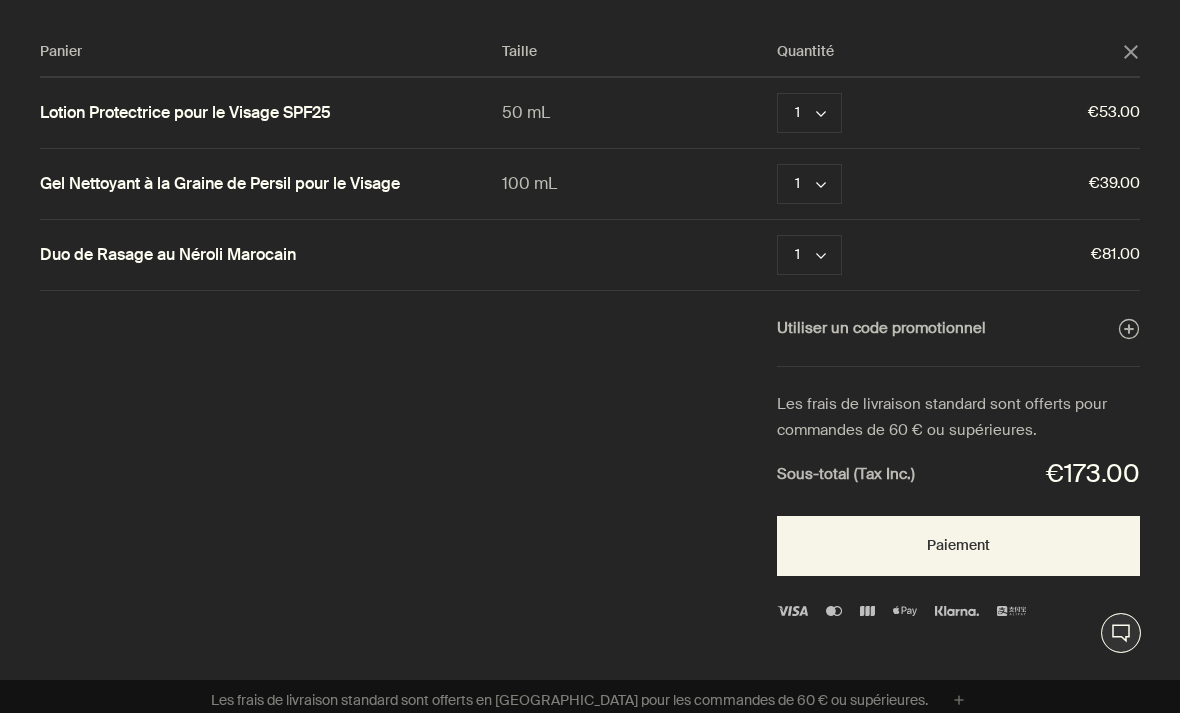 click on "Paiement" at bounding box center (958, 546) 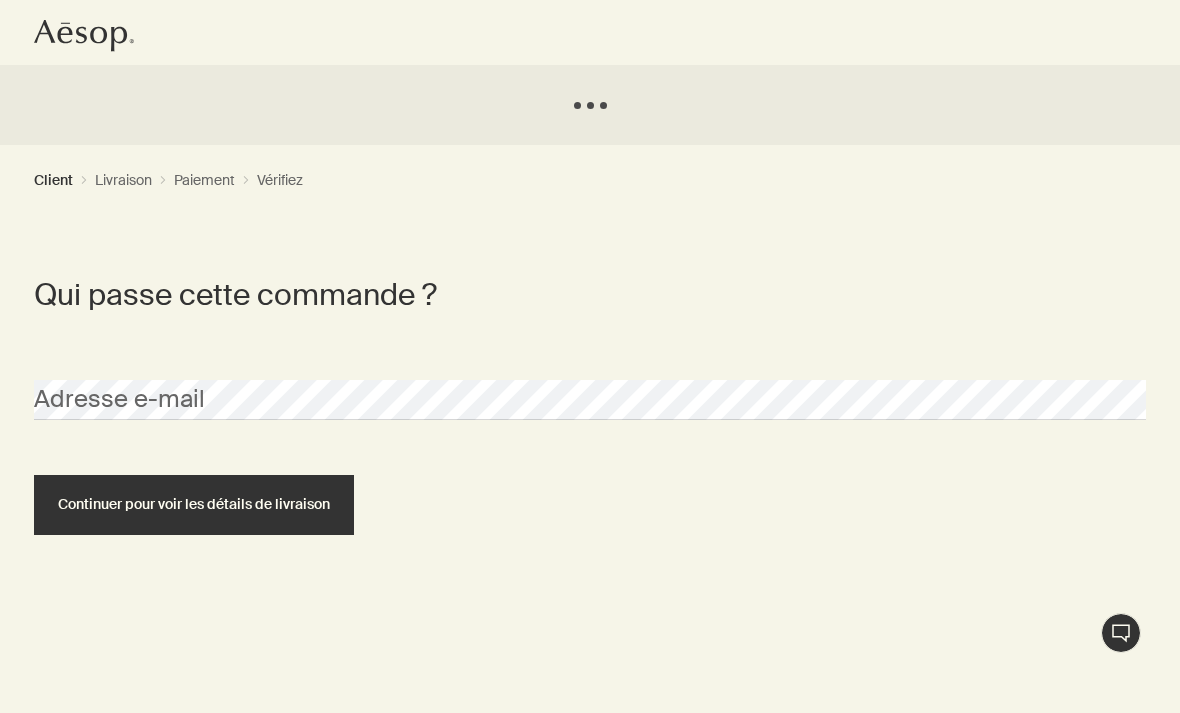 scroll, scrollTop: 0, scrollLeft: 0, axis: both 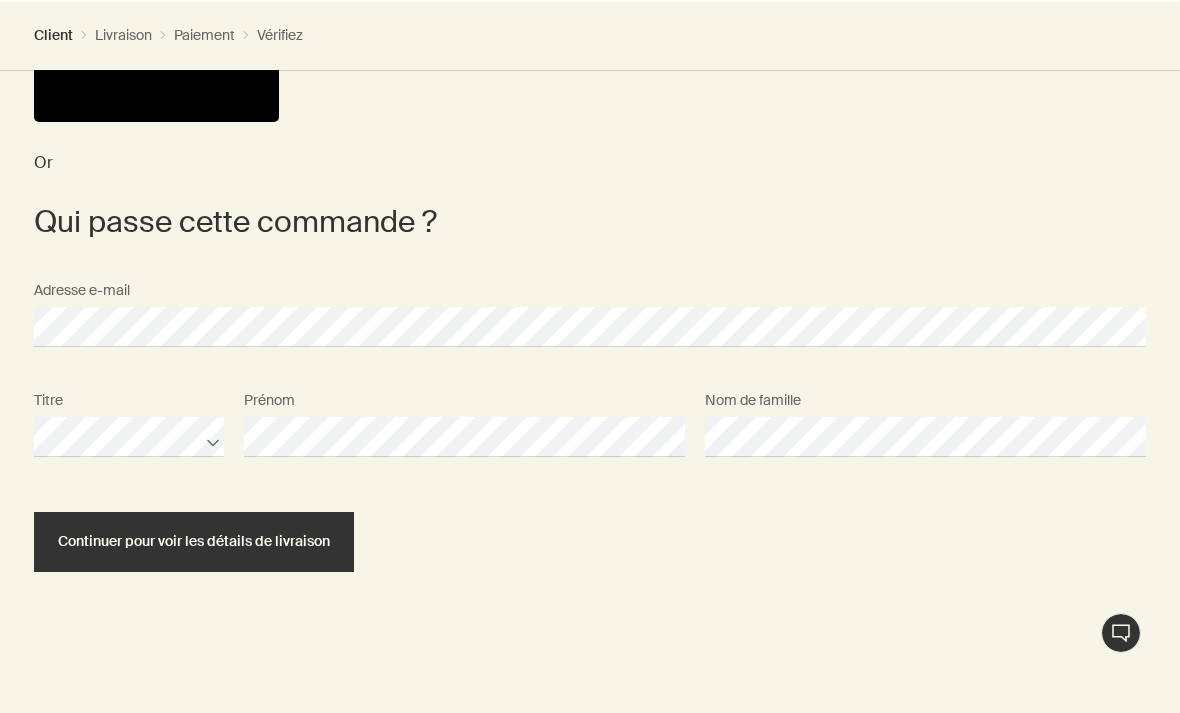click on "Continuer pour voir les détails de livraison" at bounding box center (194, 541) 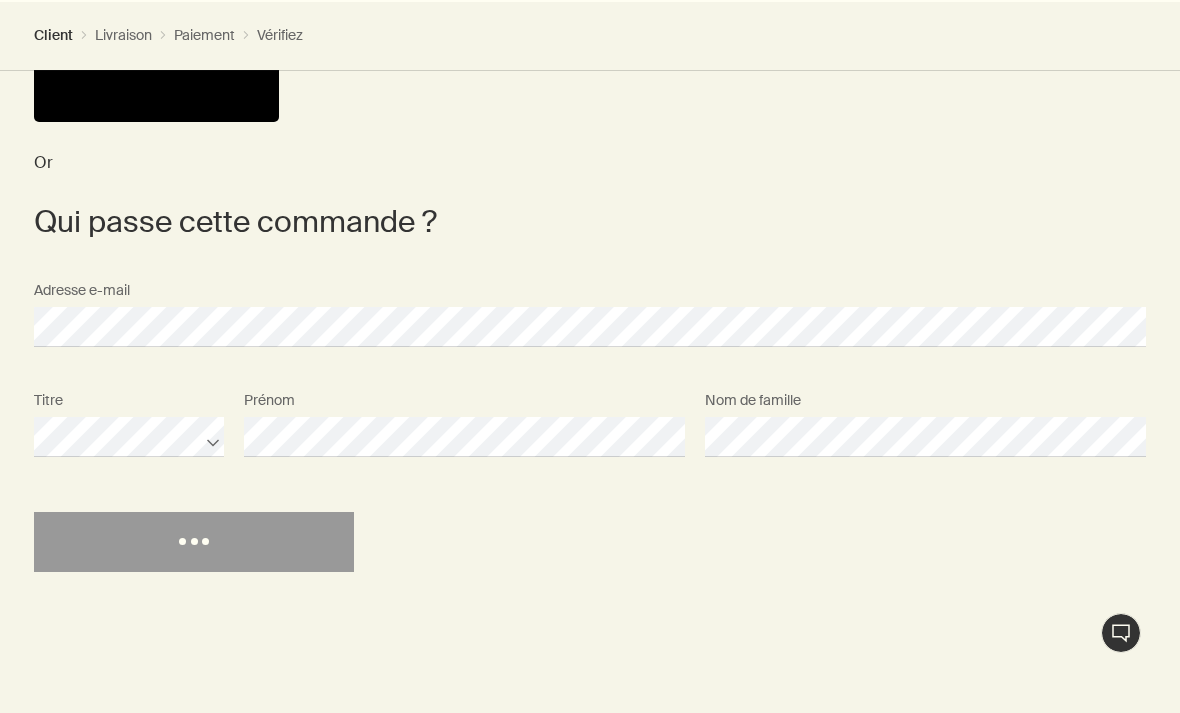 select on "FR" 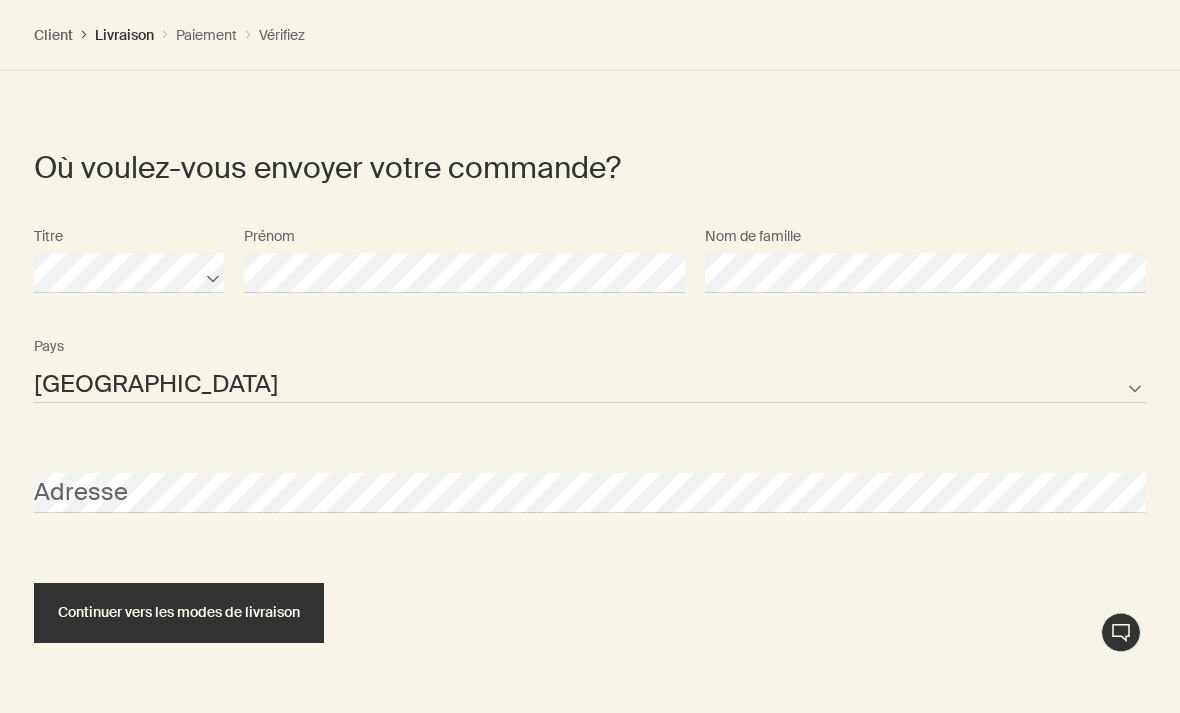 scroll, scrollTop: 979, scrollLeft: 0, axis: vertical 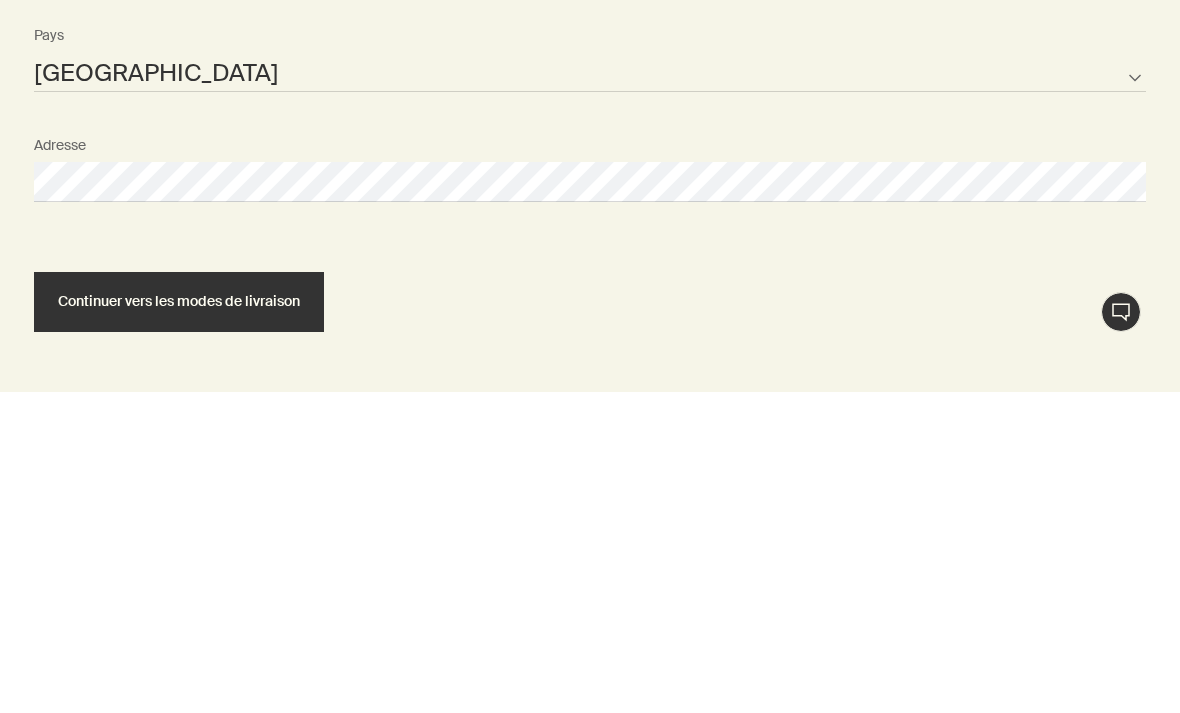 select on "FR" 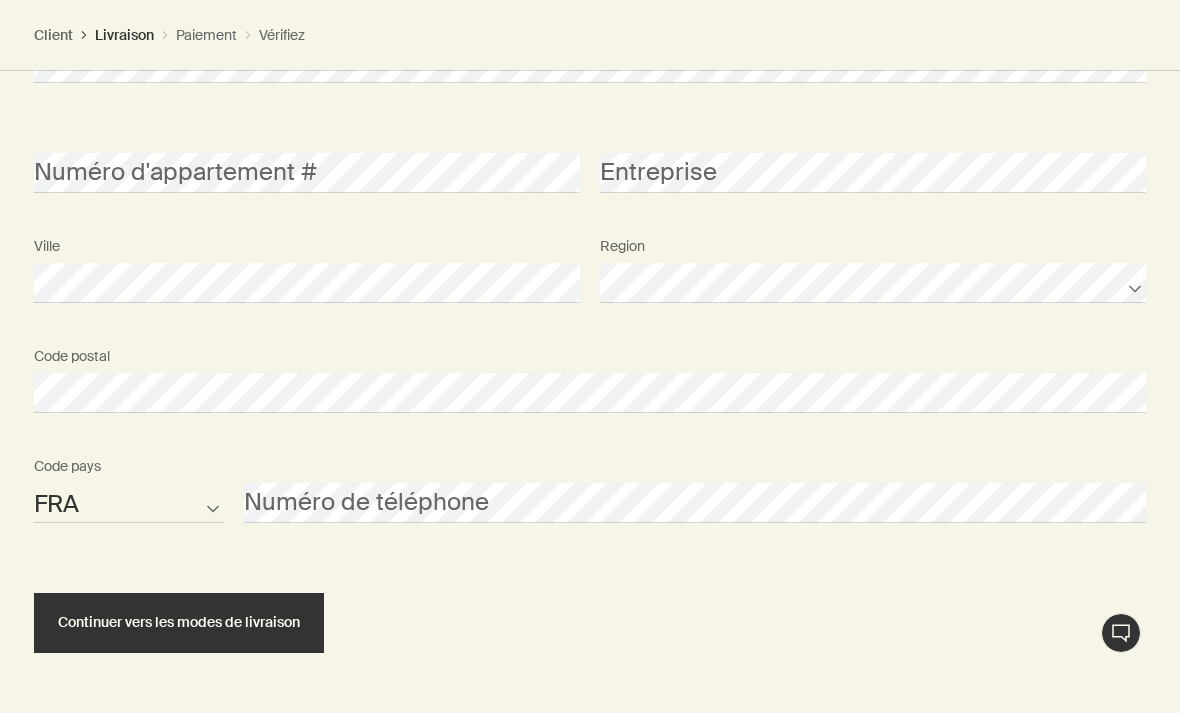 scroll, scrollTop: 1424, scrollLeft: 0, axis: vertical 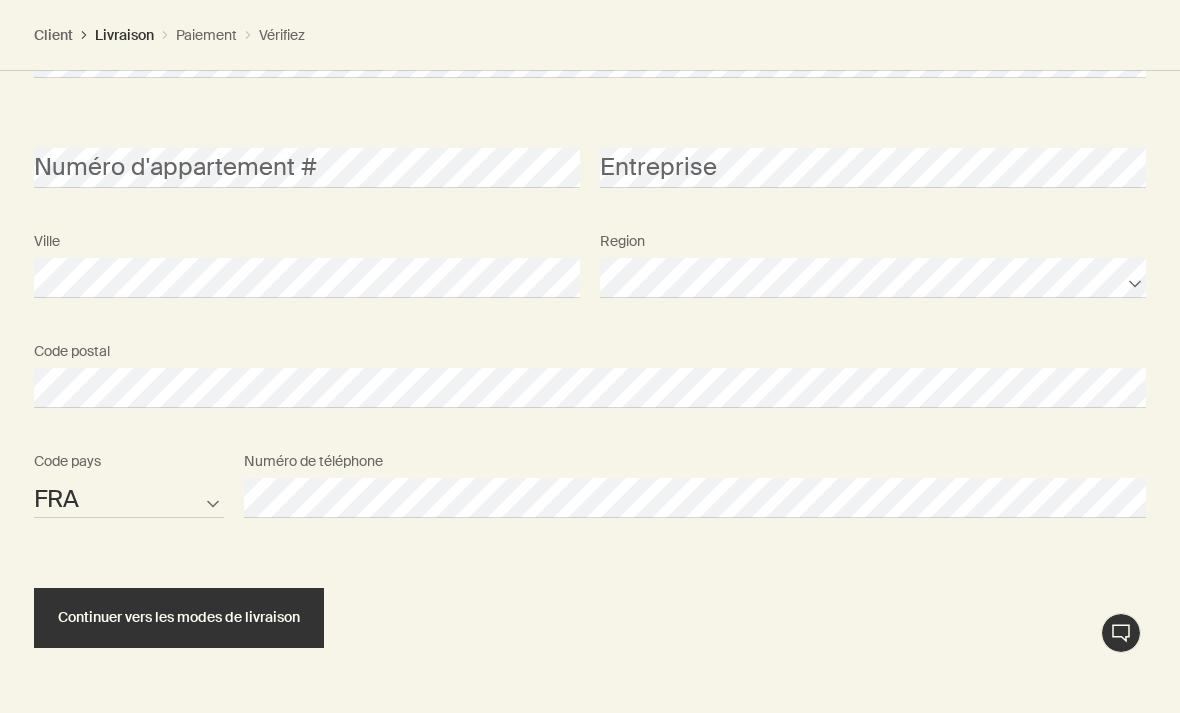 click on "Continuer vers les modes de livraison" at bounding box center (179, 617) 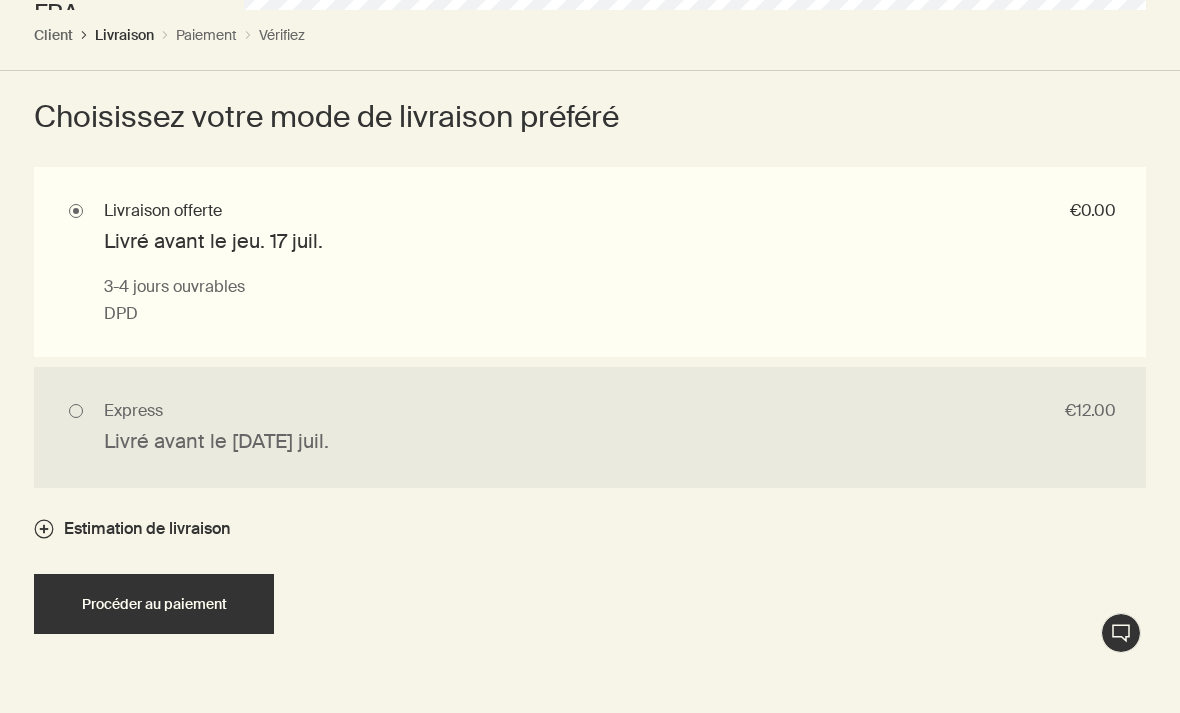 scroll, scrollTop: 1911, scrollLeft: 0, axis: vertical 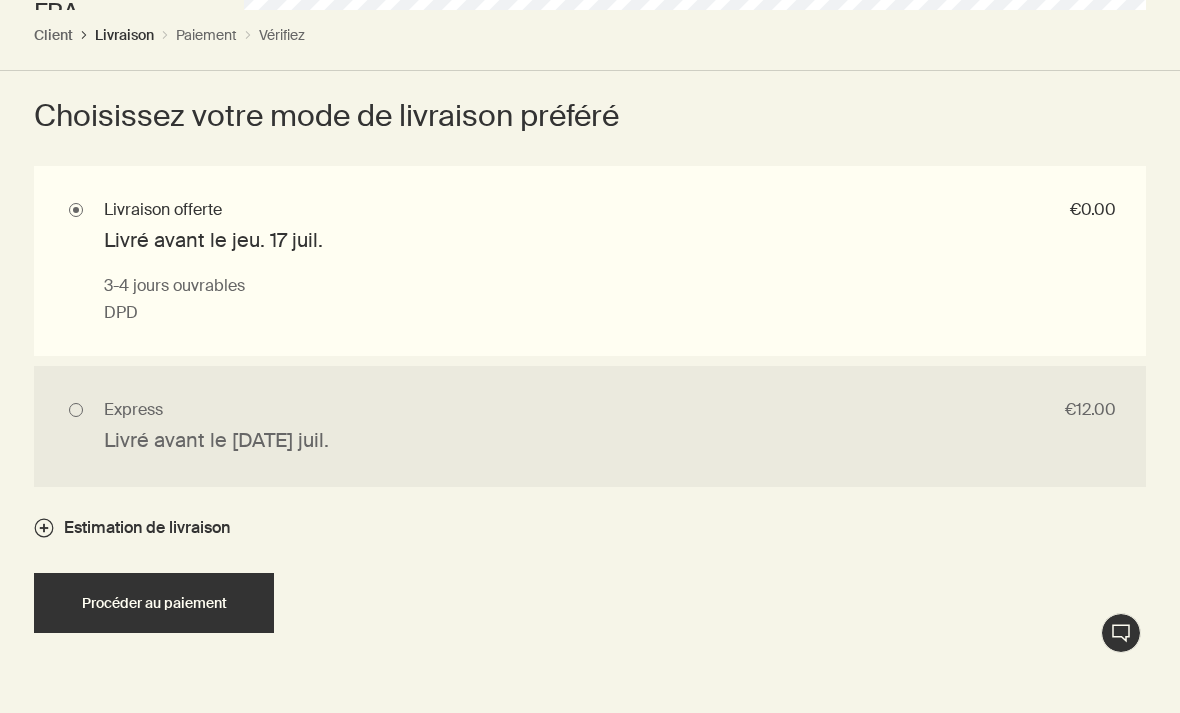 click on "Express €12.00 Livré avant le mar. 15 juil. 2 jours ouvrables TNT" at bounding box center [590, 426] 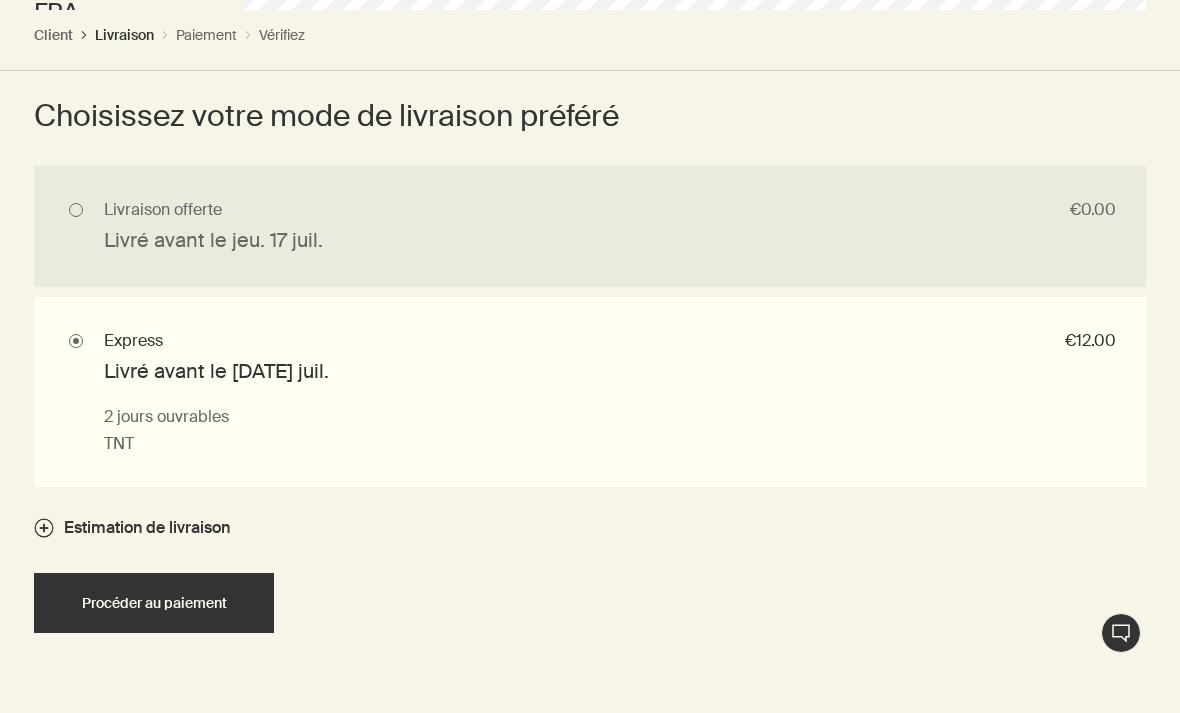 click on "Procéder au paiement" at bounding box center [154, 603] 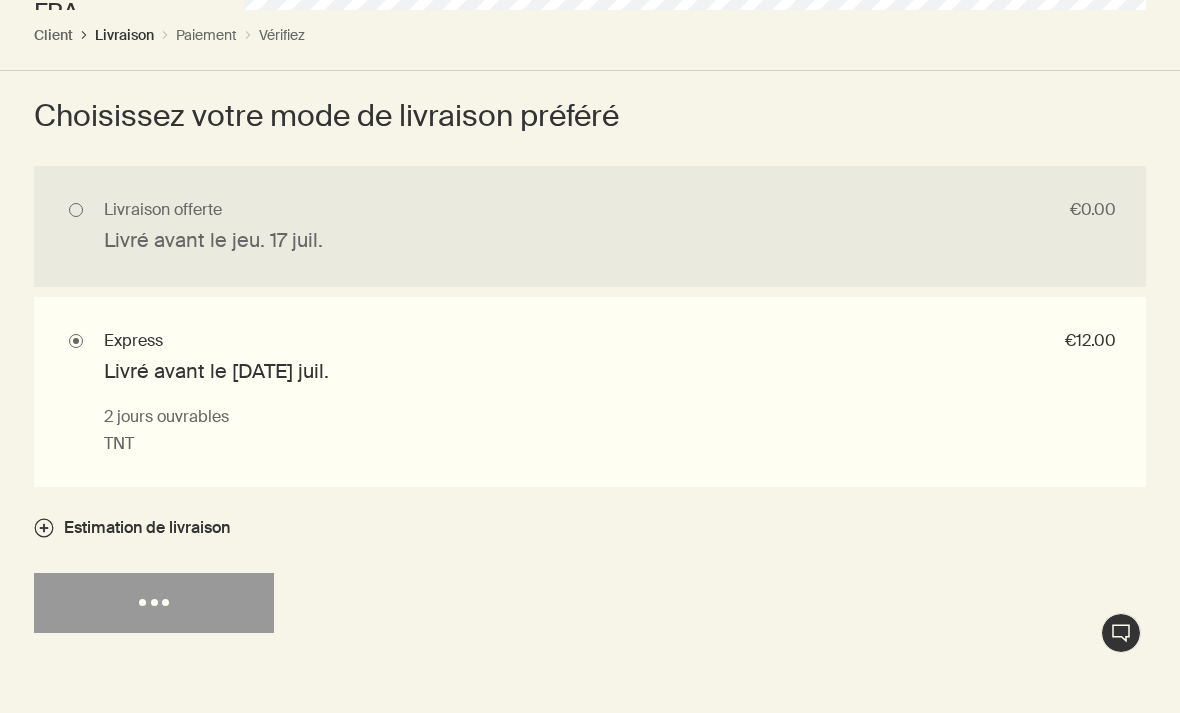 scroll, scrollTop: 0, scrollLeft: 0, axis: both 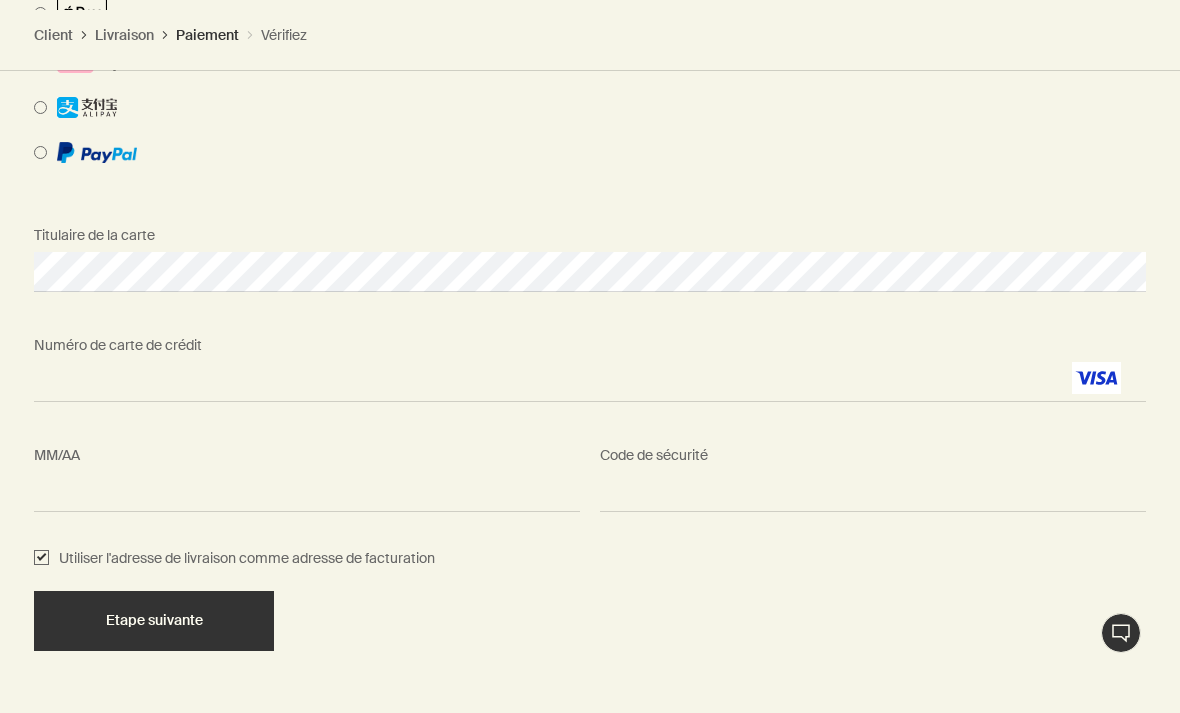 click on "Etape suivante" at bounding box center [154, 621] 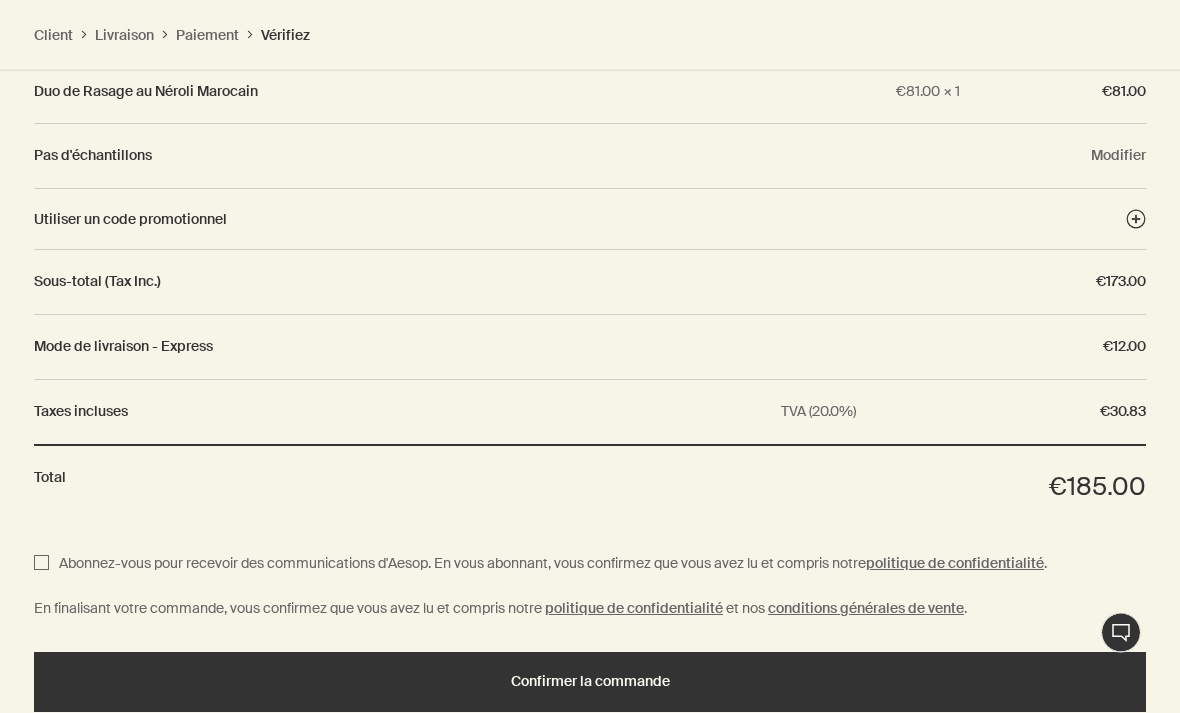 scroll, scrollTop: 2484, scrollLeft: 0, axis: vertical 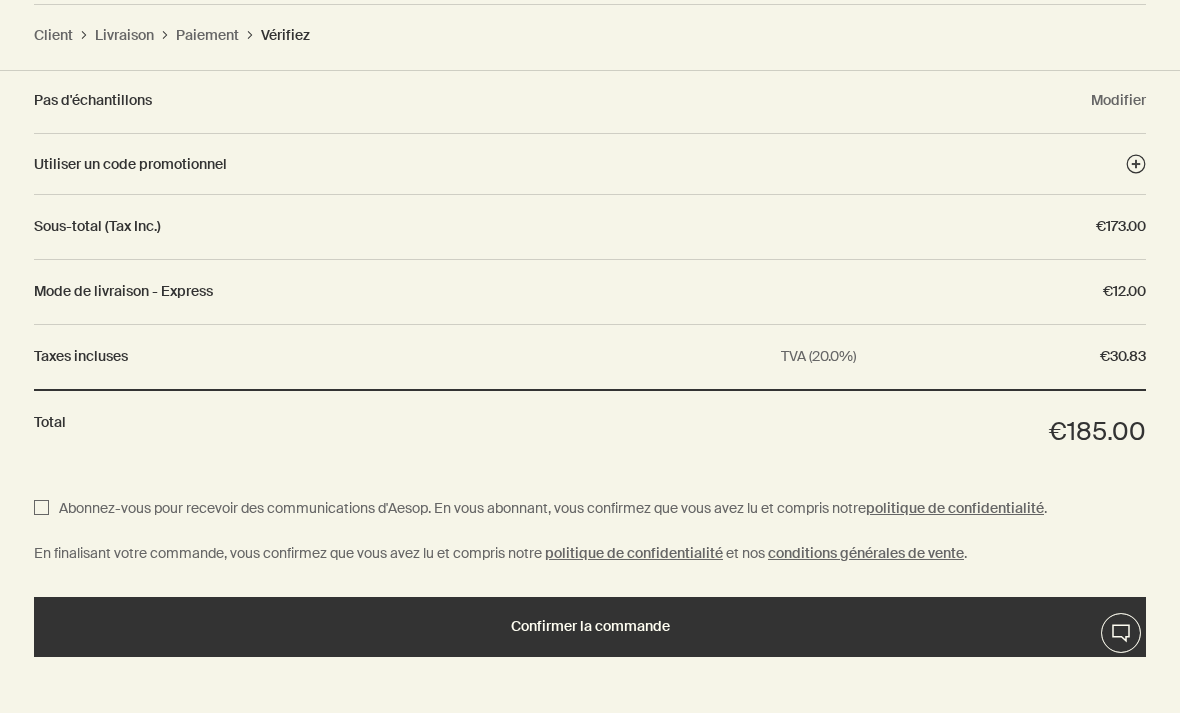 click on "Abonnez-vous pour recevoir des communications d'Aesop. En vous abonnant, vous confirmez que vous avez lu et compris notre  politique de confidentialité ." at bounding box center [41, 509] 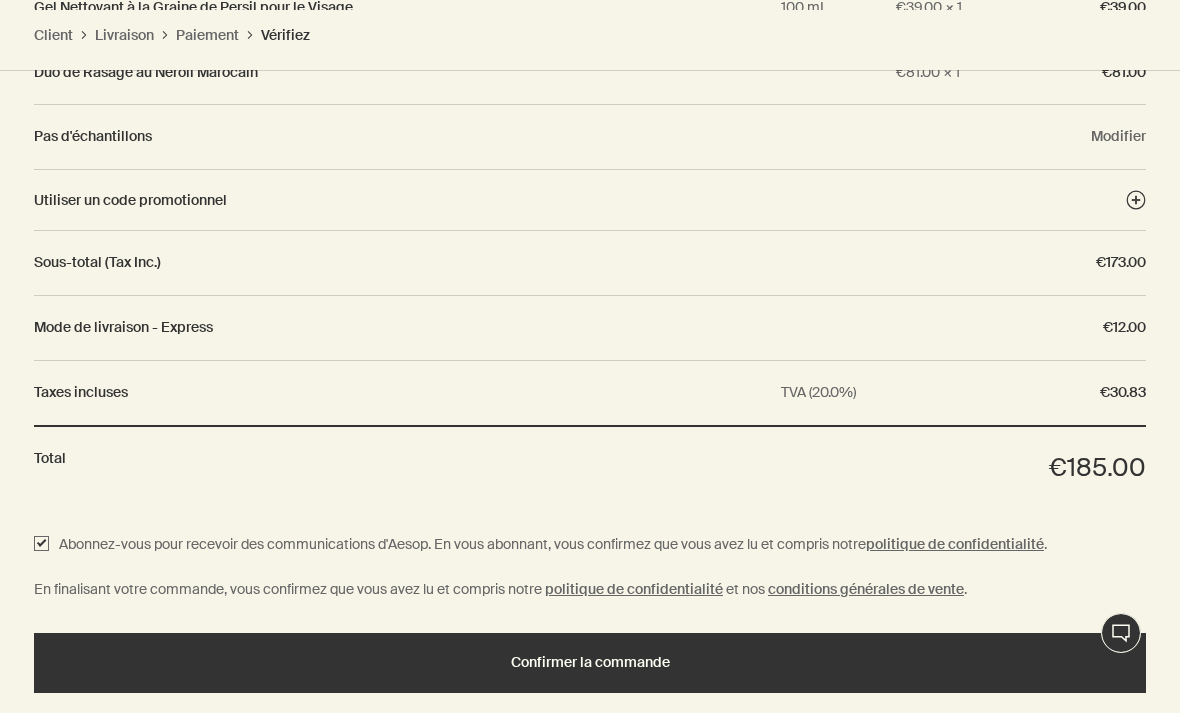 scroll, scrollTop: 2484, scrollLeft: 0, axis: vertical 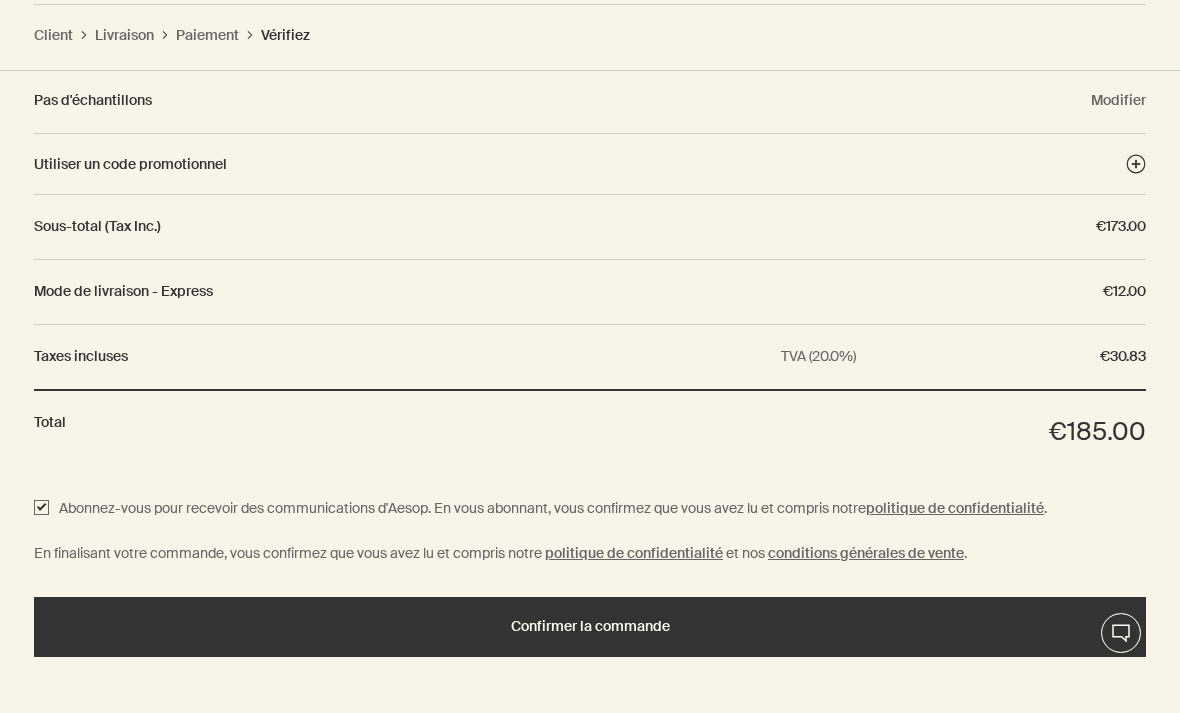 click on "Confirmer la commande" at bounding box center [590, 627] 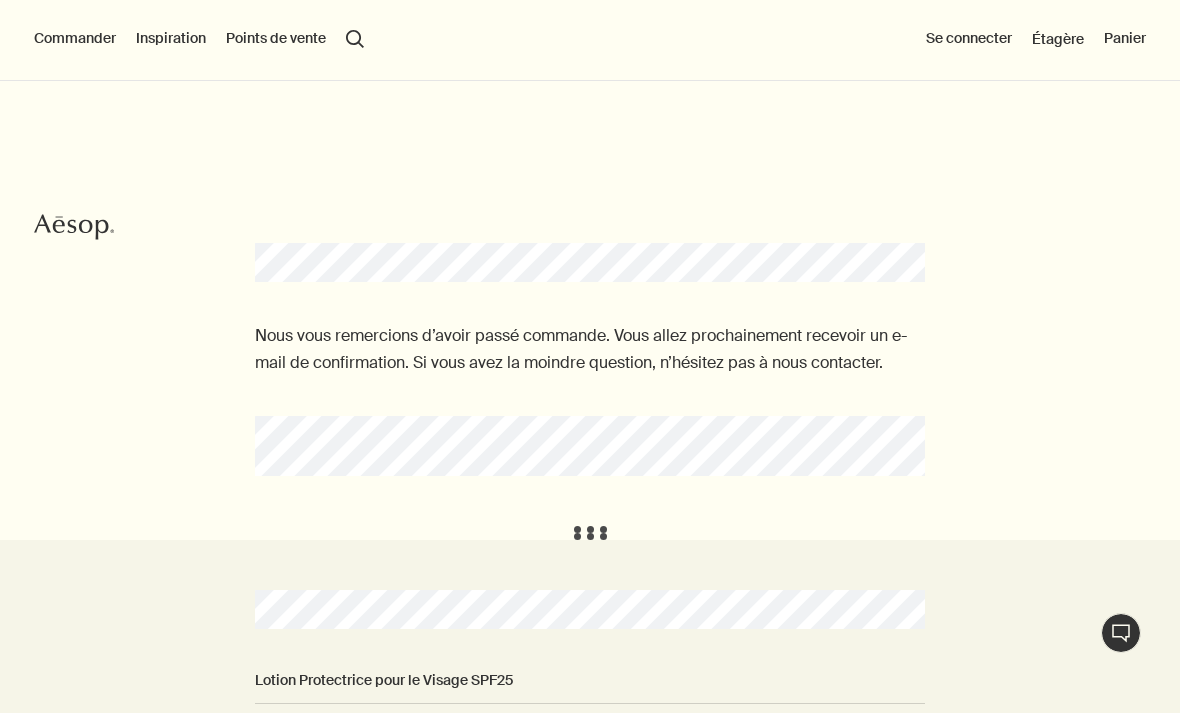scroll, scrollTop: 0, scrollLeft: 0, axis: both 